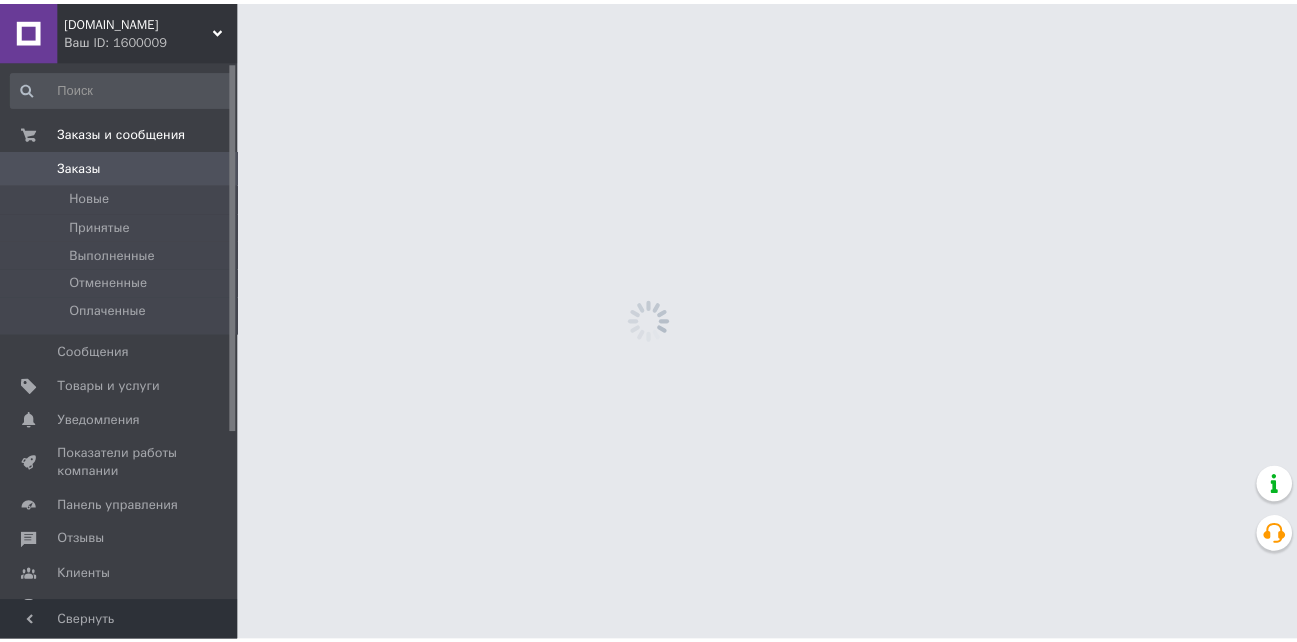 scroll, scrollTop: 0, scrollLeft: 0, axis: both 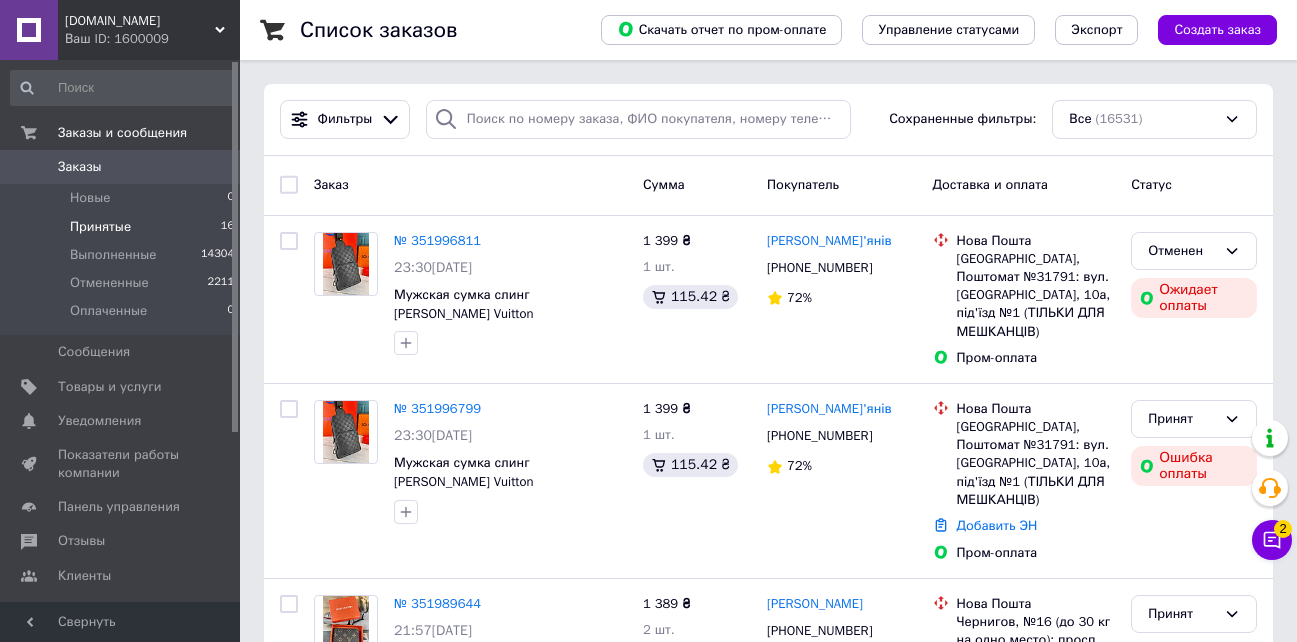click on "Товары и услуги" at bounding box center (110, 387) 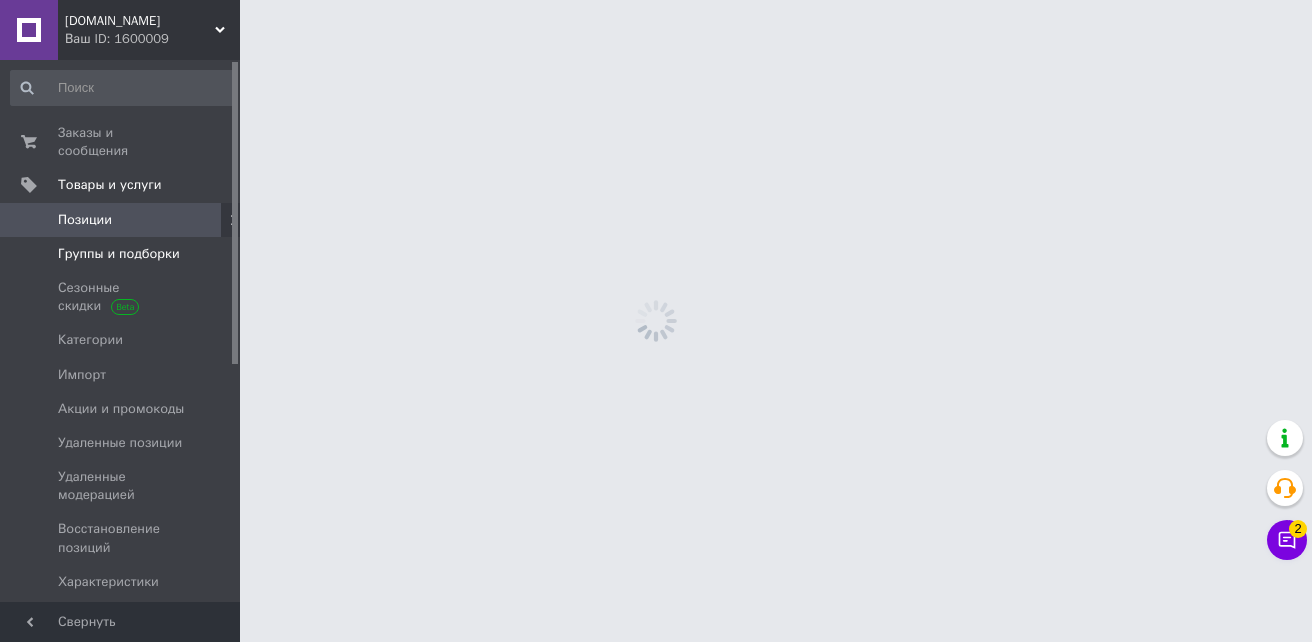click on "Группы и подборки" at bounding box center [119, 254] 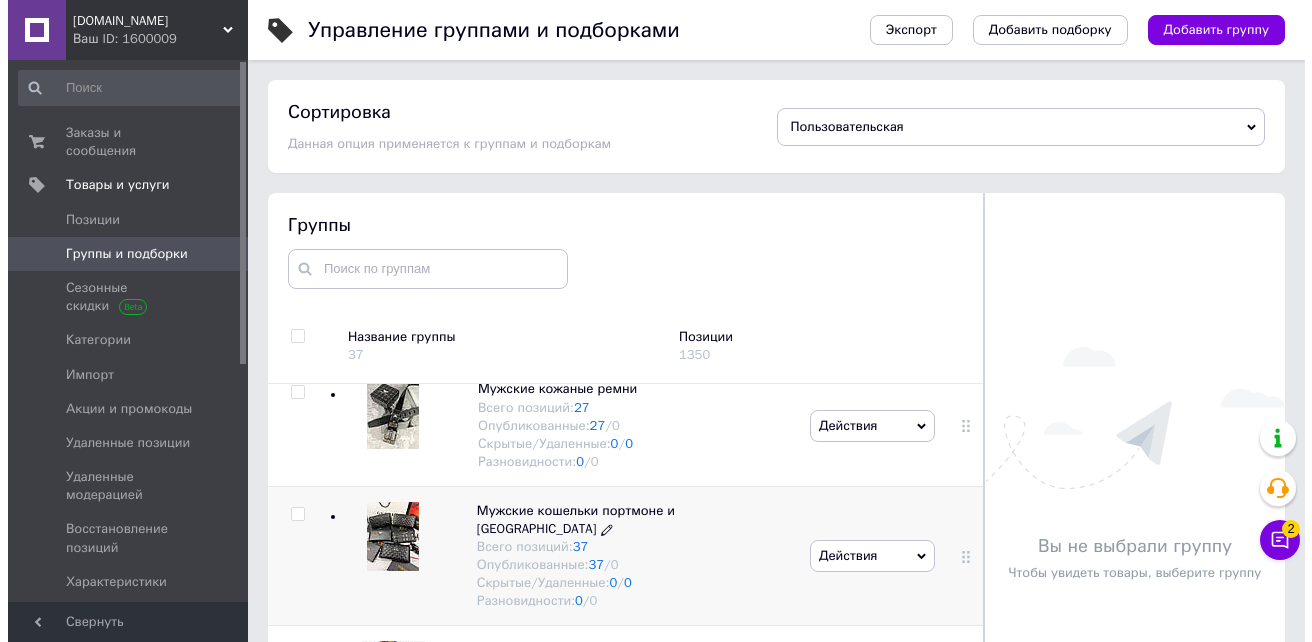 scroll, scrollTop: 2000, scrollLeft: 0, axis: vertical 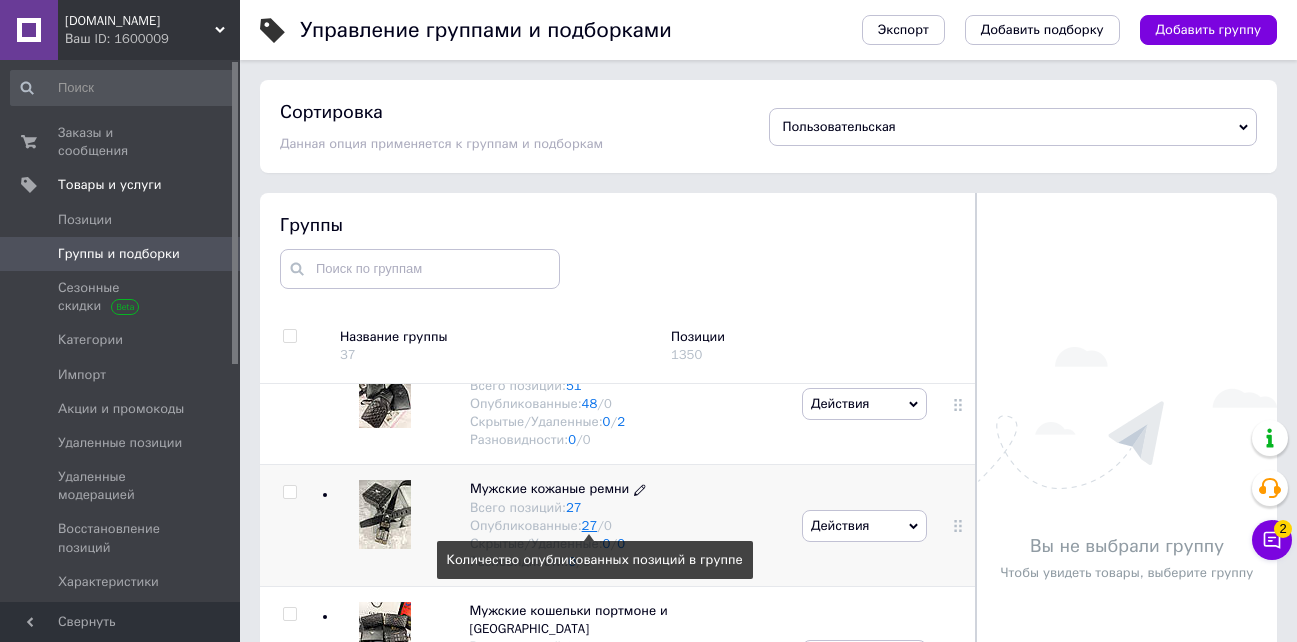 click on "27" at bounding box center (590, 525) 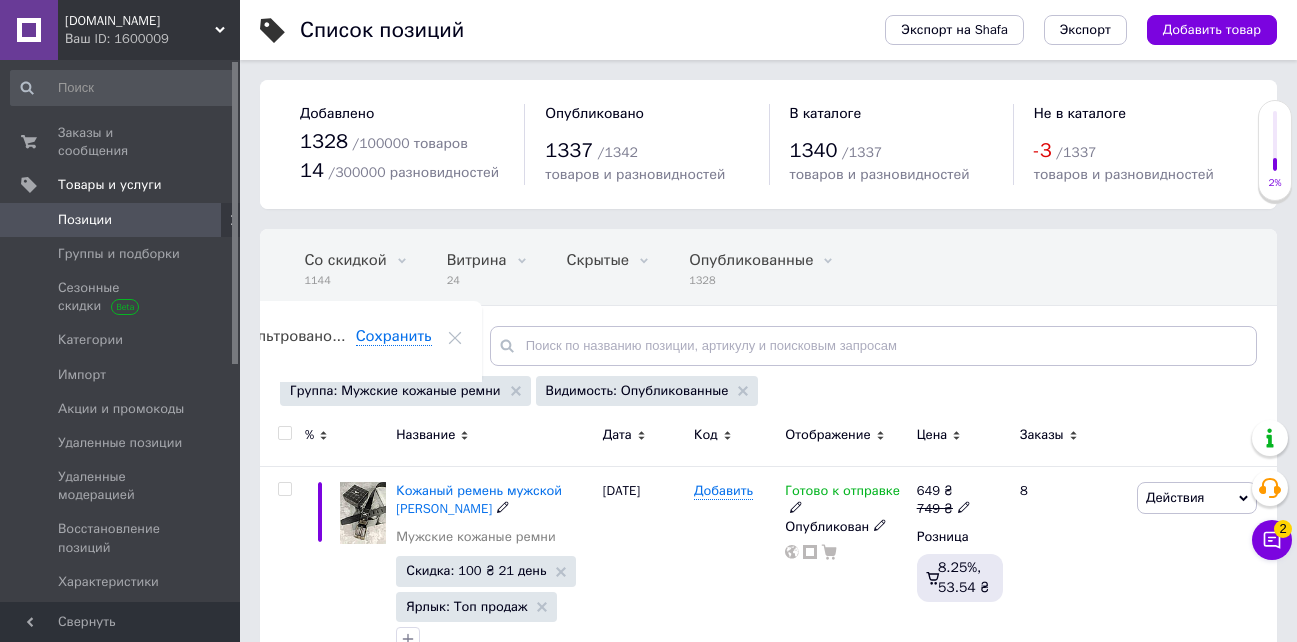 scroll, scrollTop: 0, scrollLeft: 78, axis: horizontal 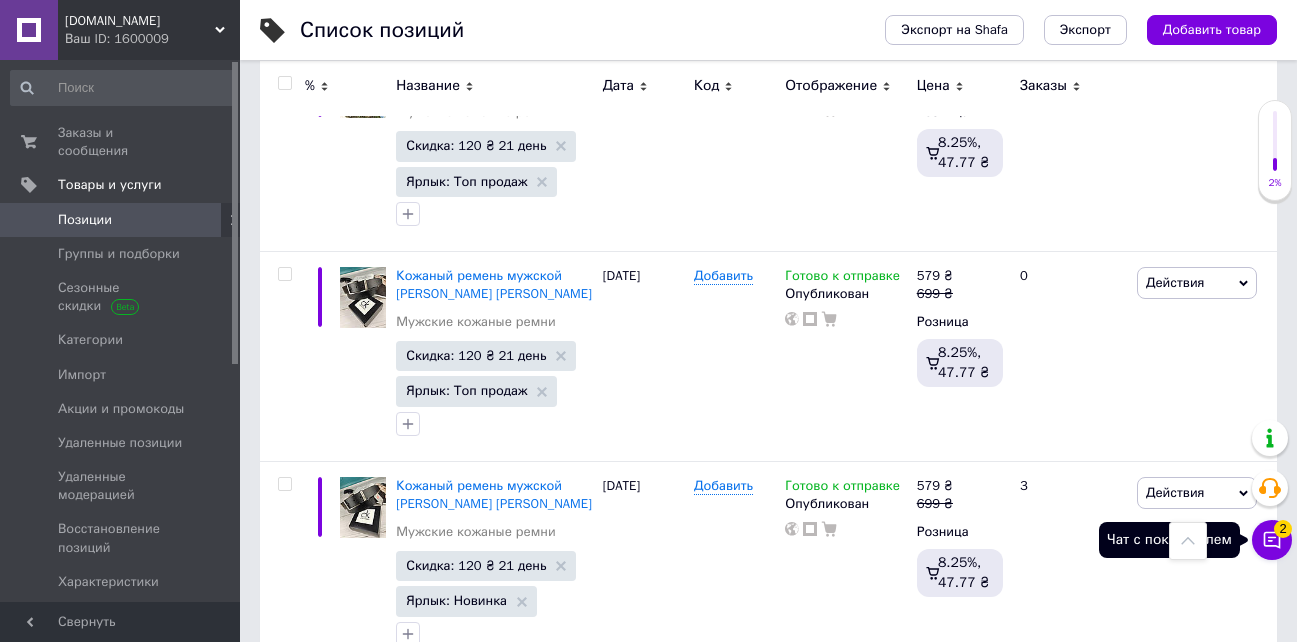 click on "Чат с покупателем 2" at bounding box center (1272, 540) 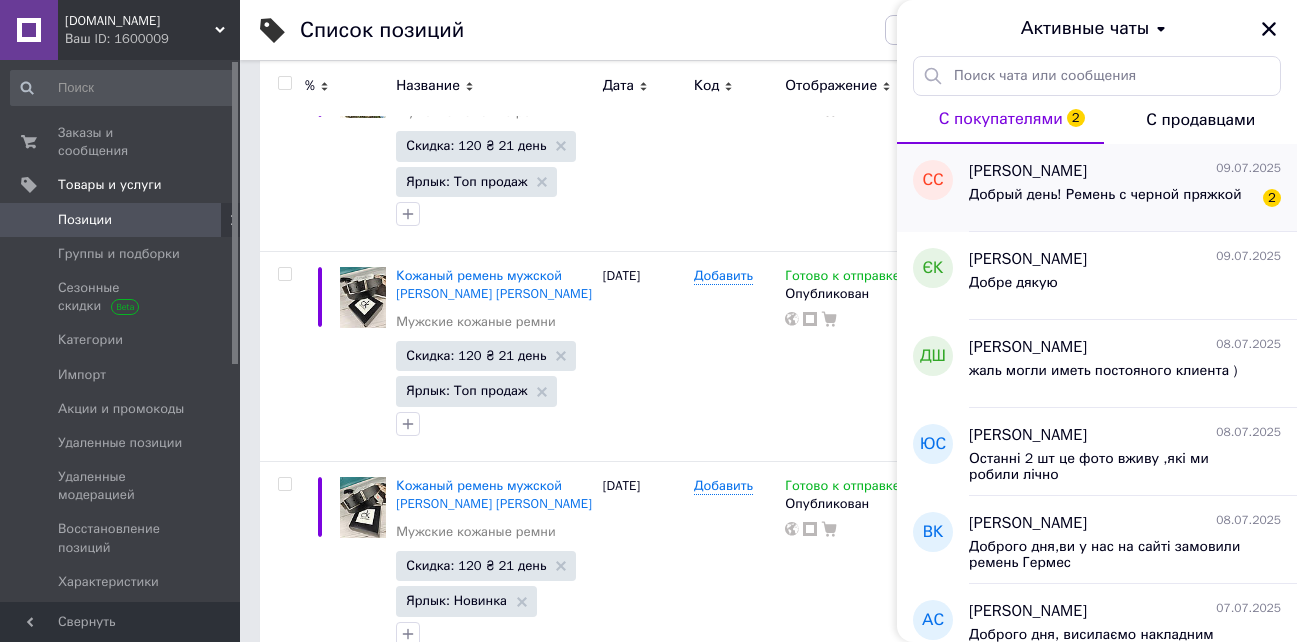 click on "Добрый день! Ремень с черной пряжкой 2" at bounding box center [1125, 199] 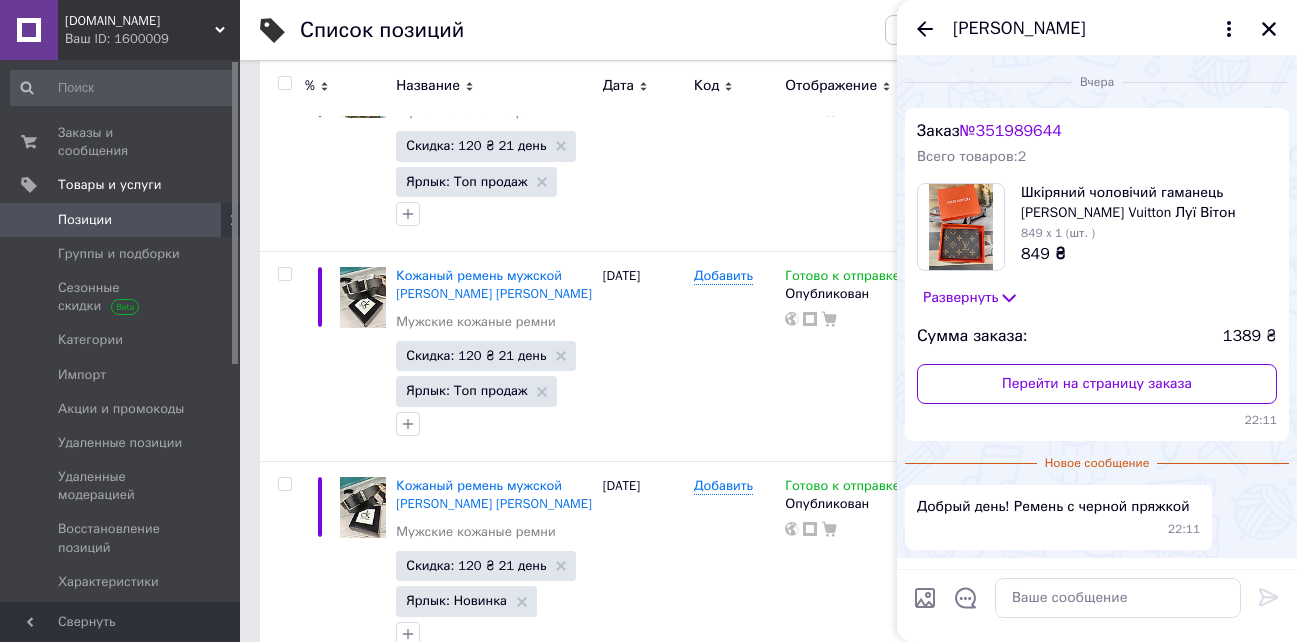 scroll, scrollTop: 62, scrollLeft: 0, axis: vertical 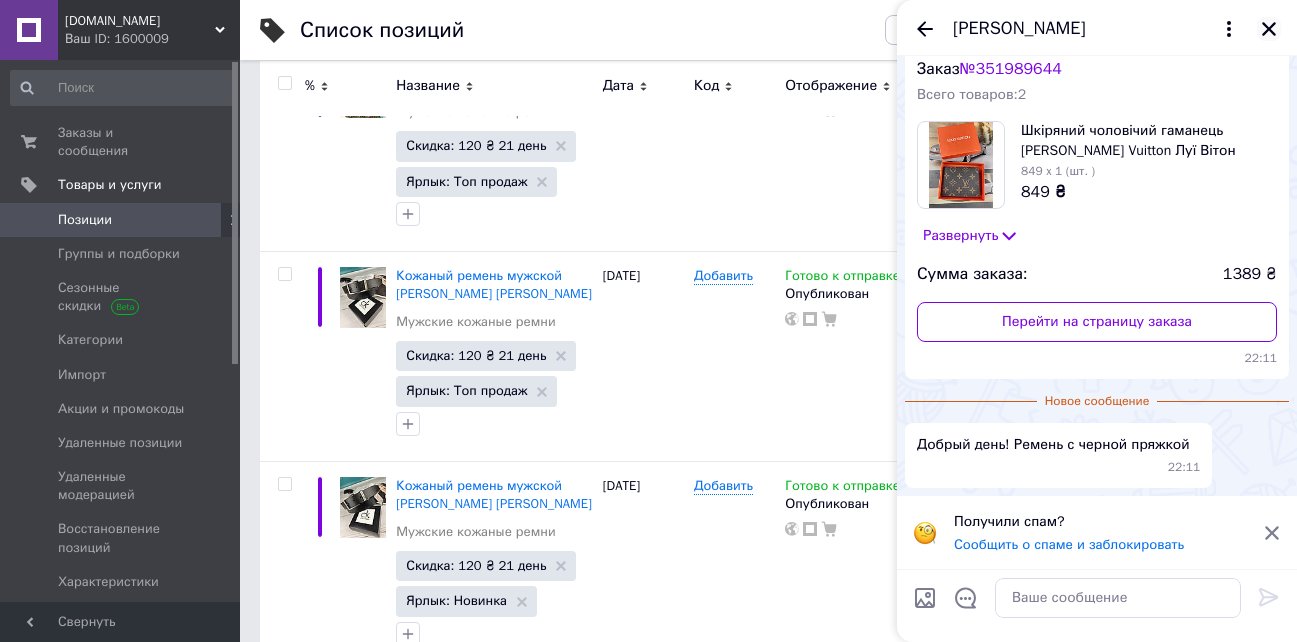 click 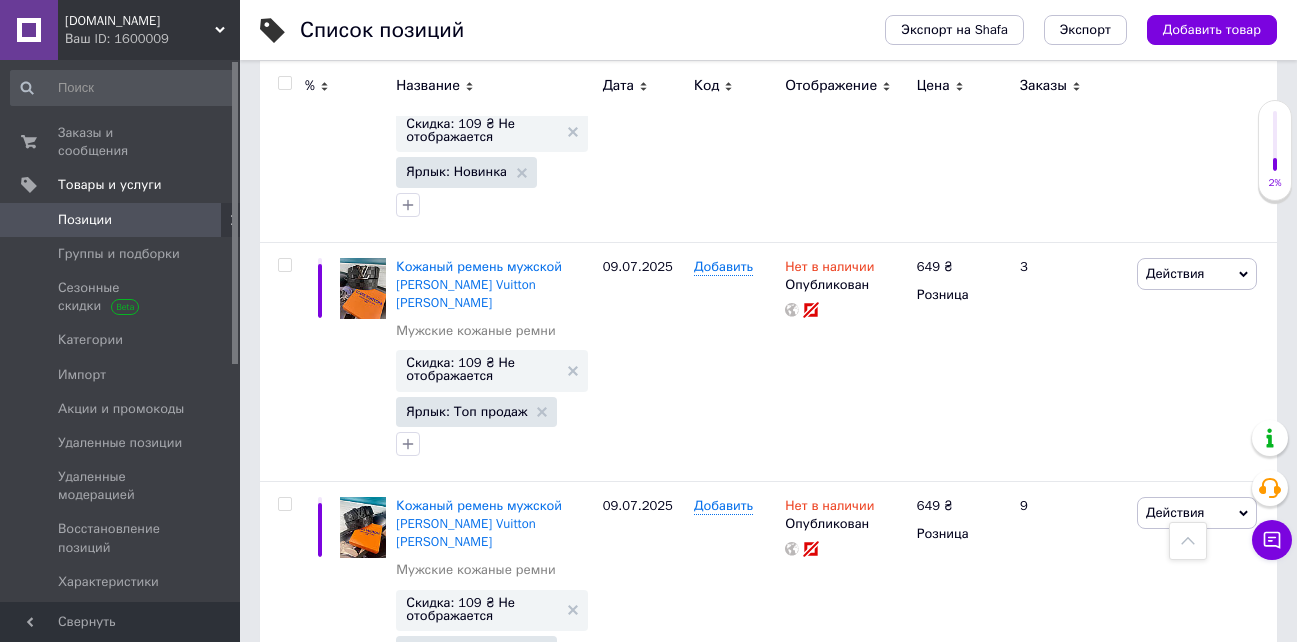 scroll, scrollTop: 4645, scrollLeft: 0, axis: vertical 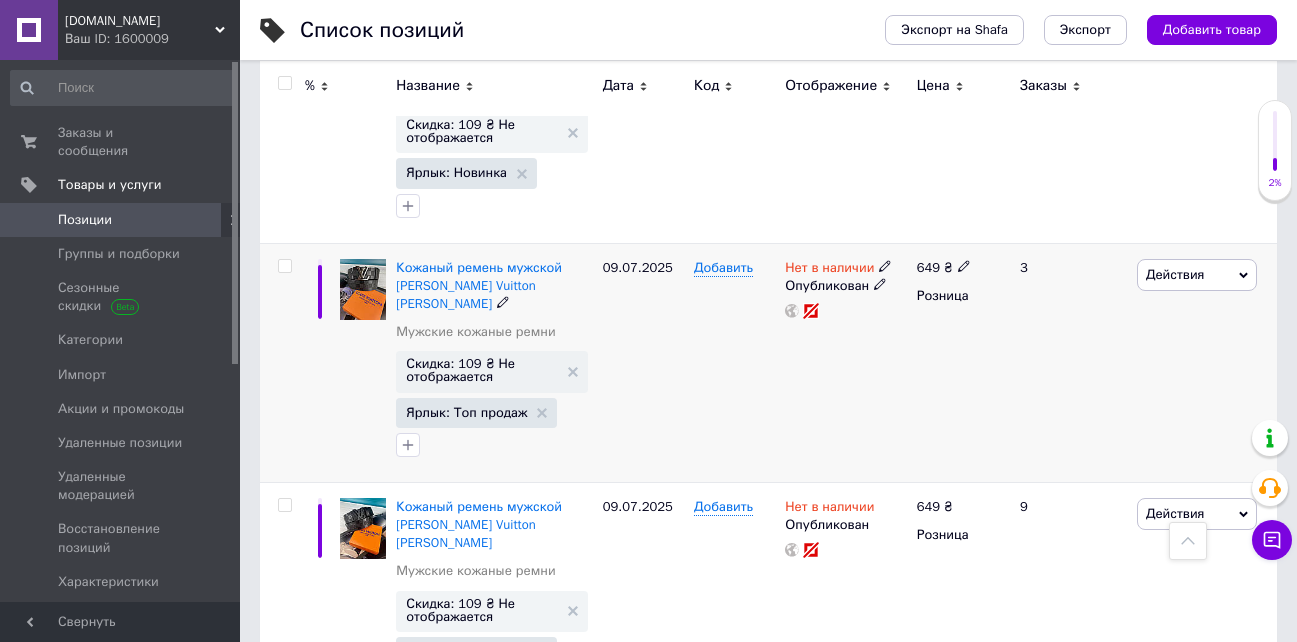 click on "Нет в наличии" at bounding box center (829, 270) 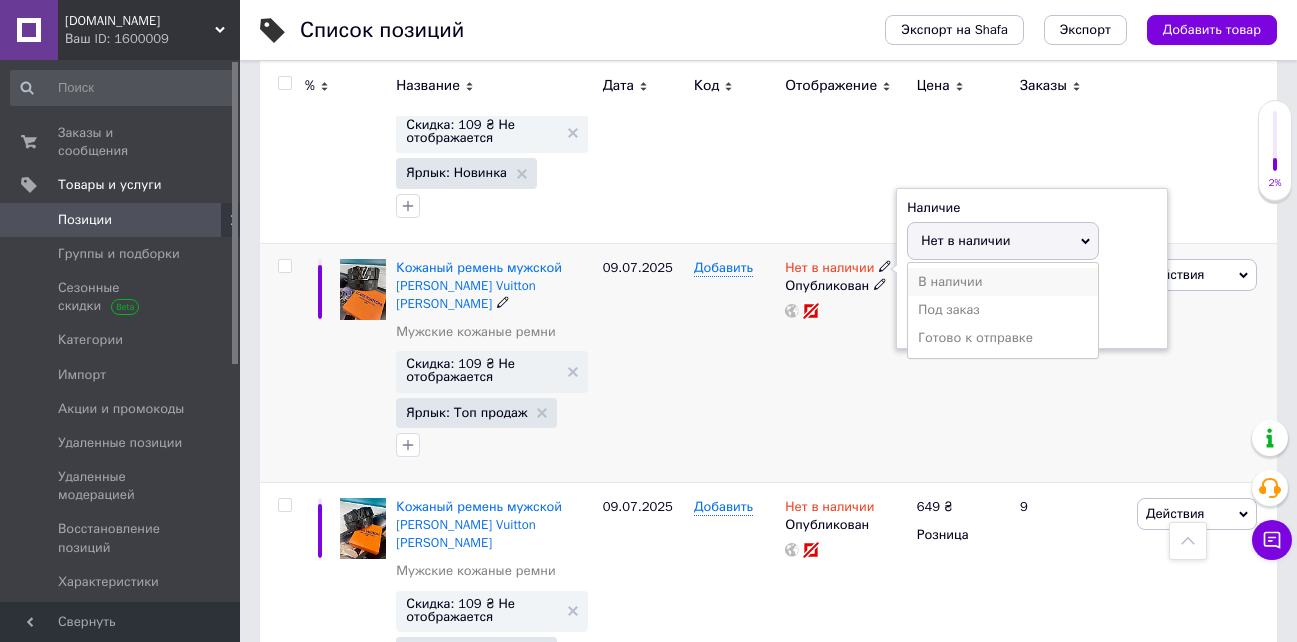 click on "В наличии" at bounding box center [1003, 282] 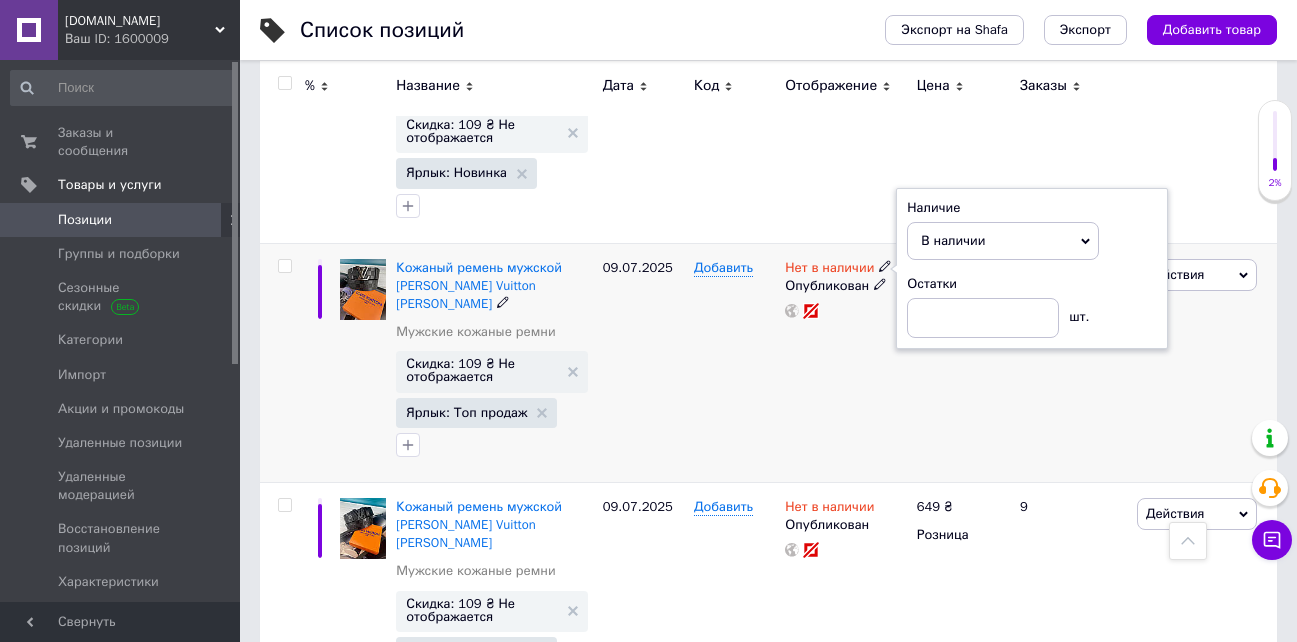 click on "Добавить" at bounding box center [734, 362] 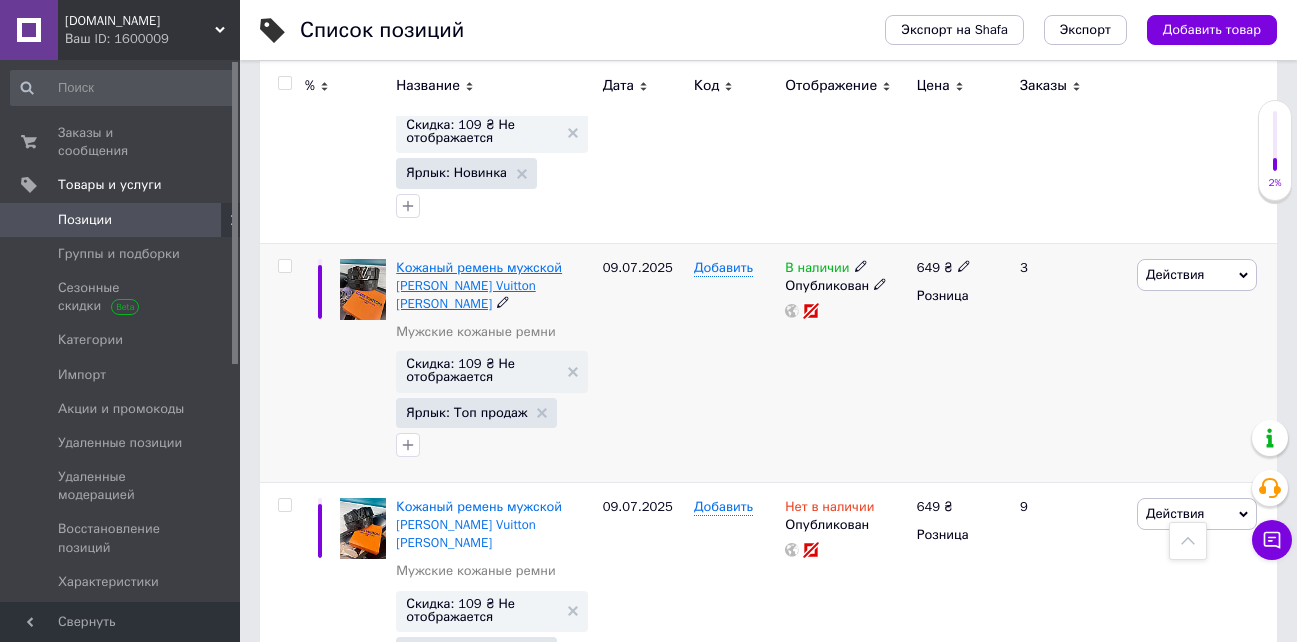 click on "Кожаный ремень мужской Louis Vuitton Луи Витон" at bounding box center (479, 285) 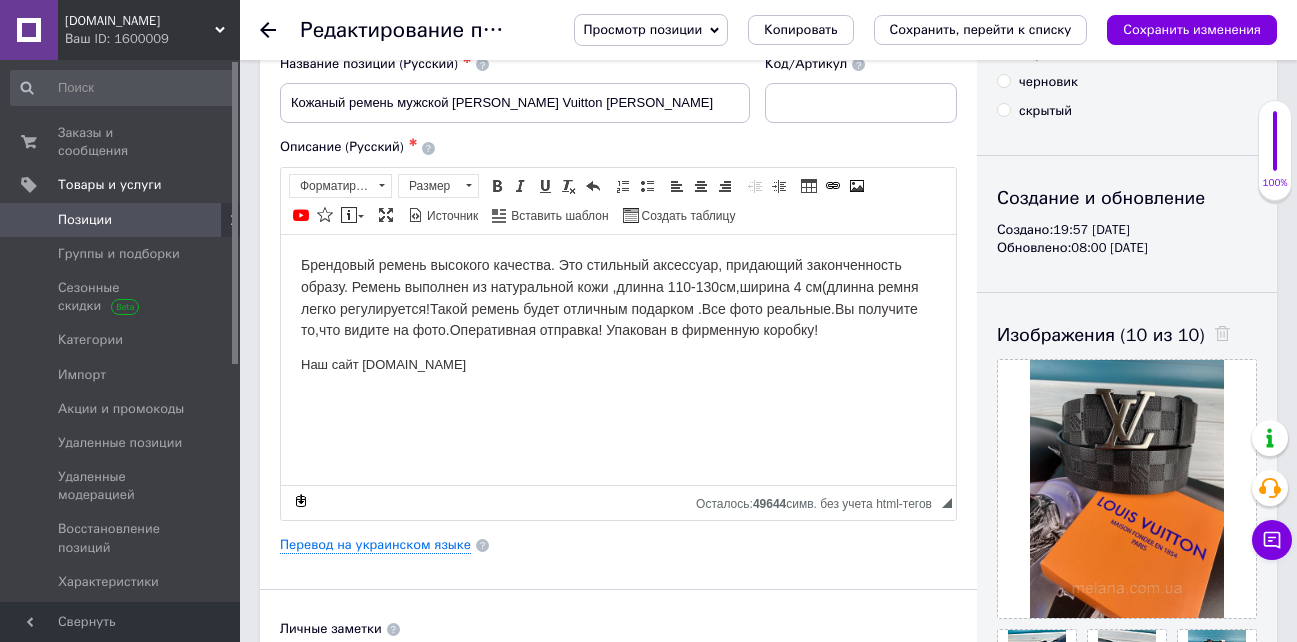 scroll, scrollTop: 0, scrollLeft: 0, axis: both 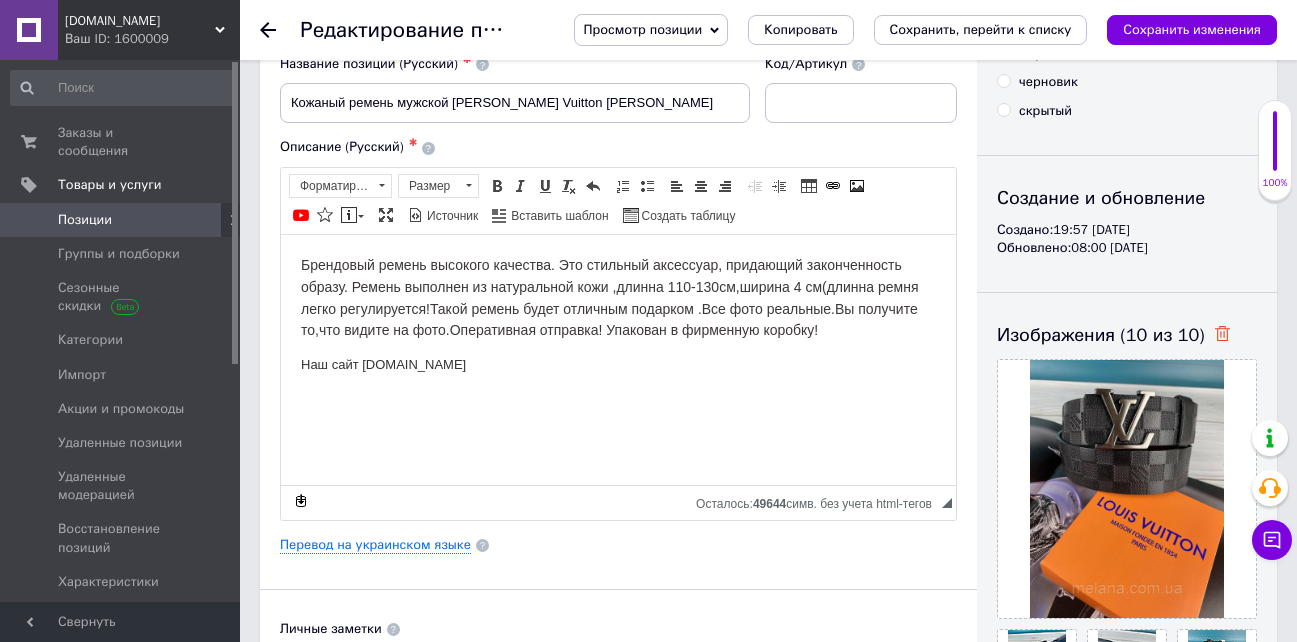 click 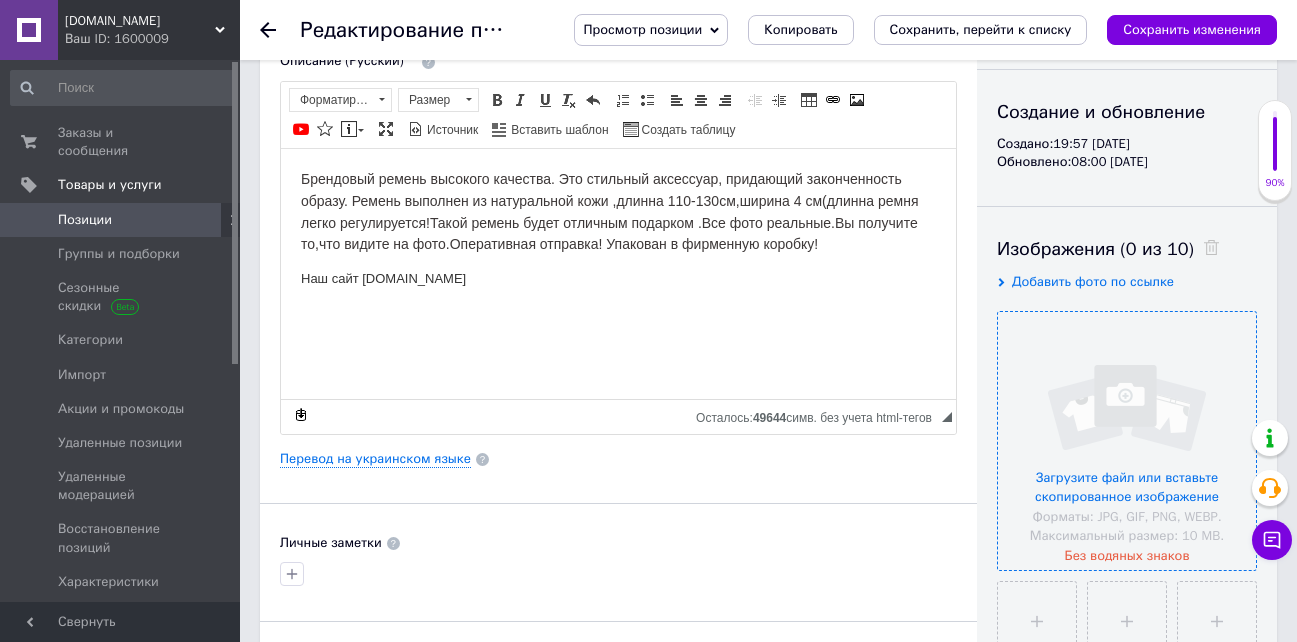 scroll, scrollTop: 300, scrollLeft: 0, axis: vertical 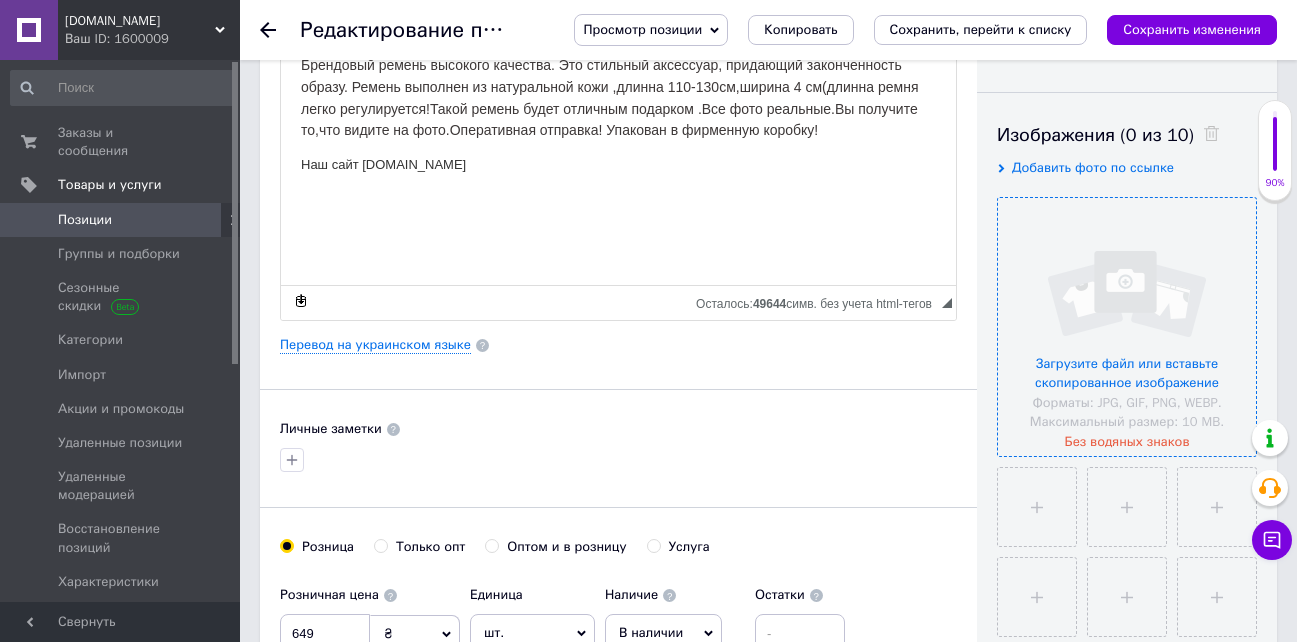 click at bounding box center (1127, 327) 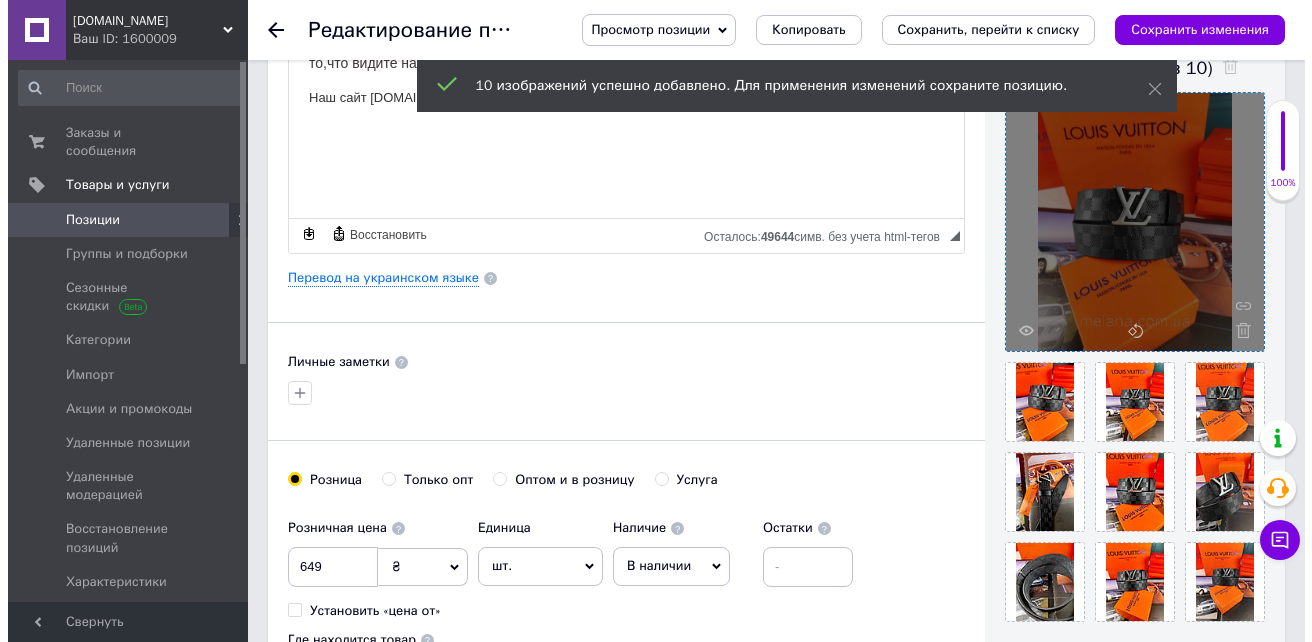 scroll, scrollTop: 400, scrollLeft: 0, axis: vertical 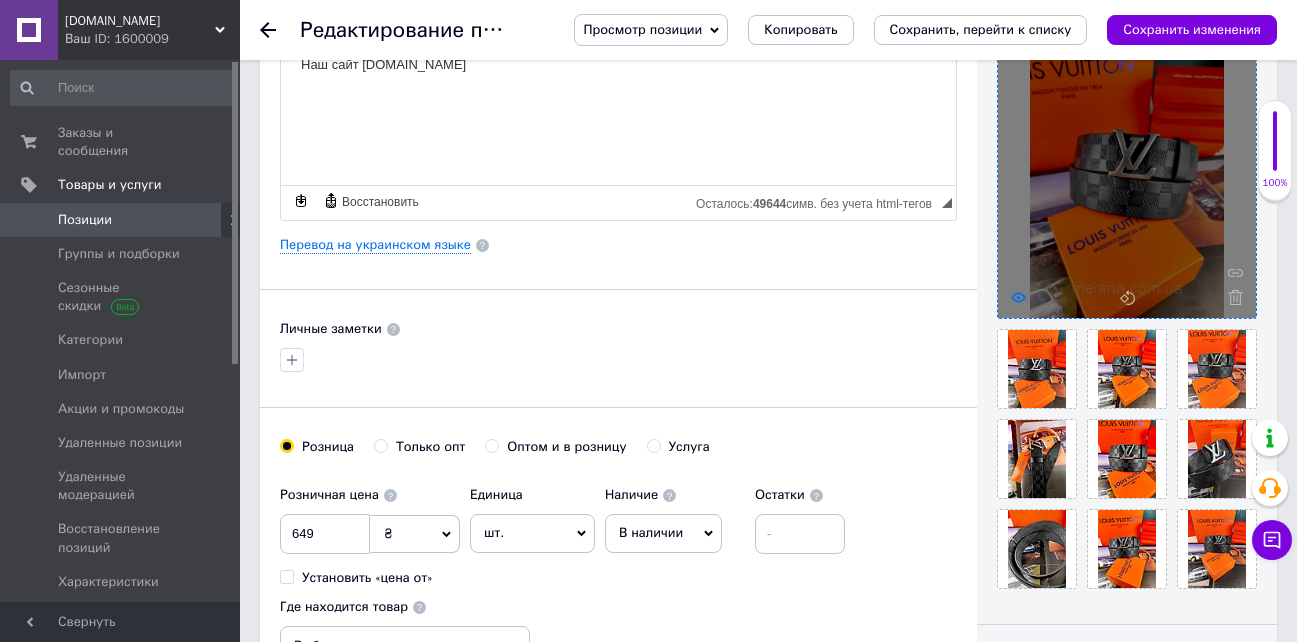 click 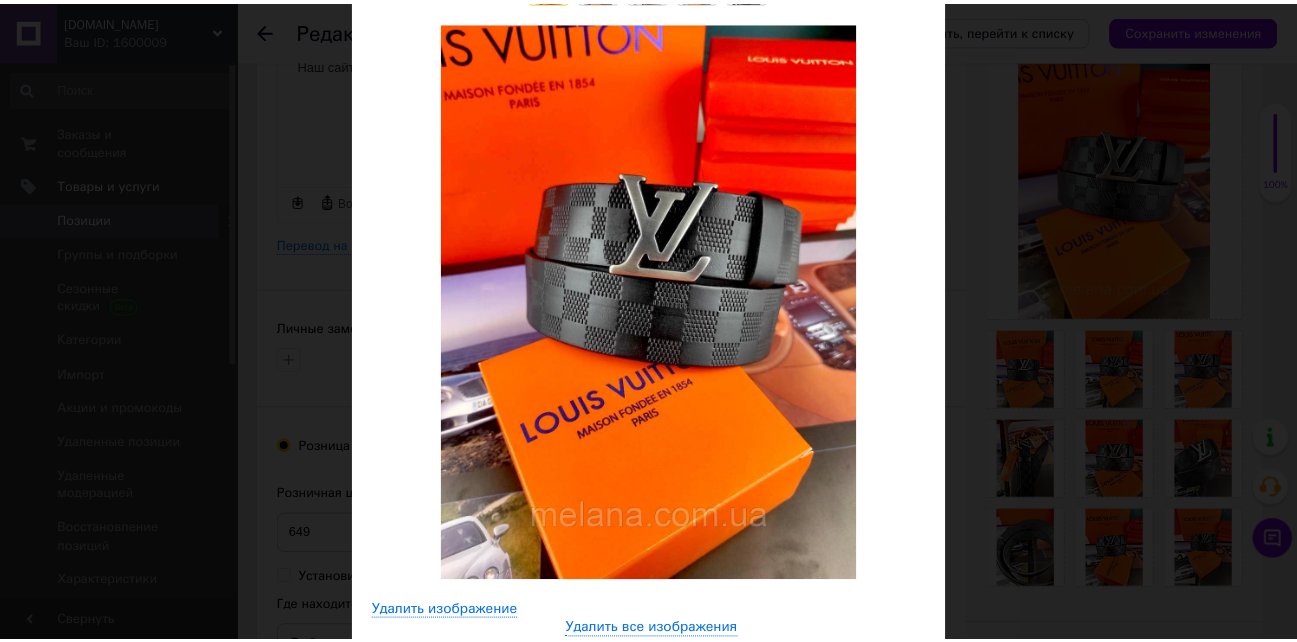 scroll, scrollTop: 100, scrollLeft: 0, axis: vertical 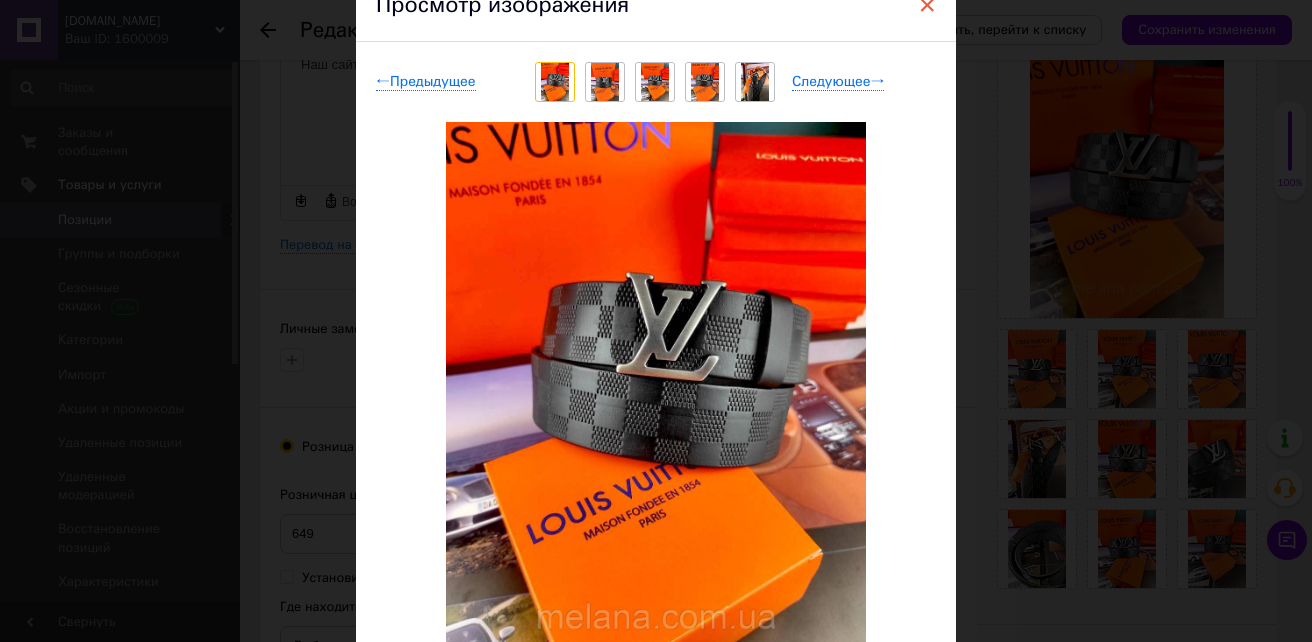 click on "×" at bounding box center [927, 5] 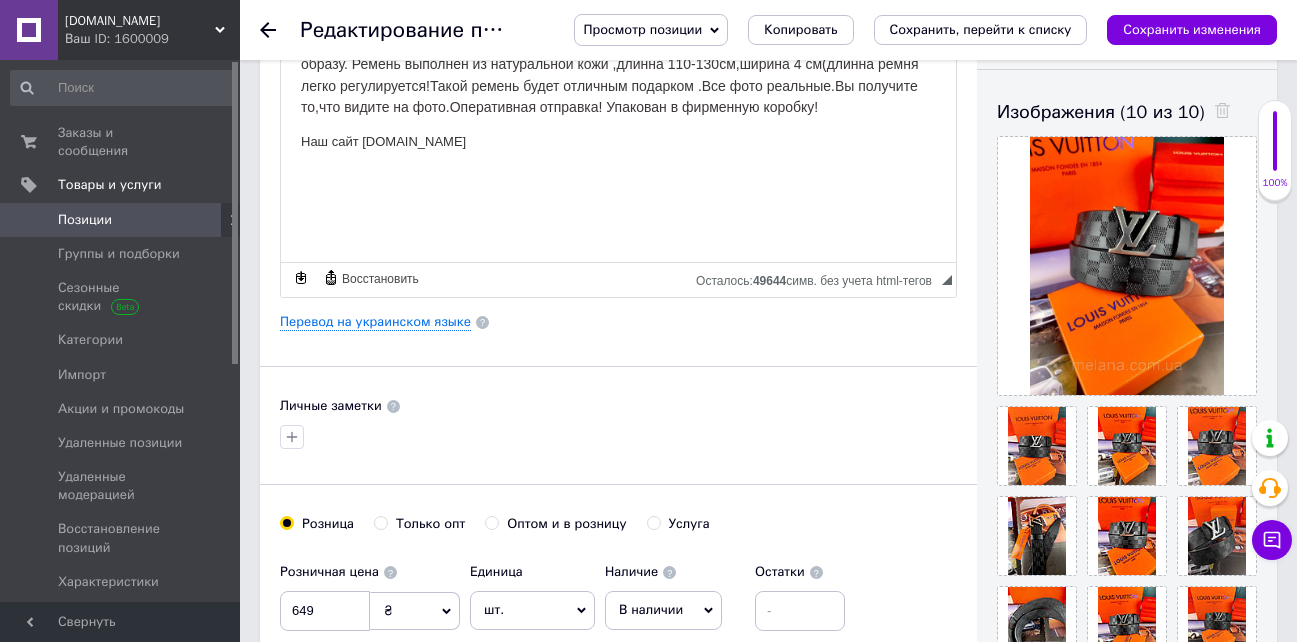 scroll, scrollTop: 100, scrollLeft: 0, axis: vertical 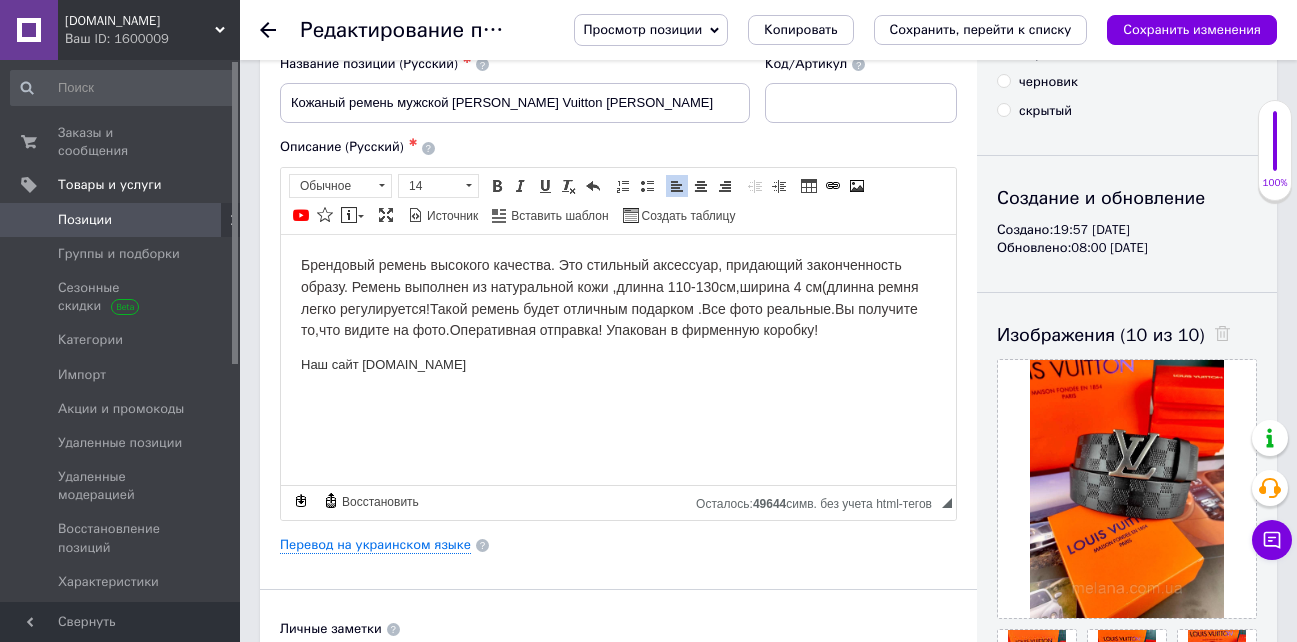 click on "Брендовый ремень высокого качества. Это стильный аксессуар, придающий законченность образу. Ремень выполнен из натуральной кожи ,длинна 110-130см,ширина 4 см(длинна ремня легко регулируется!Такой ремень будет отличным подарком .Все фото реальные.Вы получите то,что видите на фото.Оперативная отправка! Упакован в фирменную коробку!" at bounding box center (609, 296) 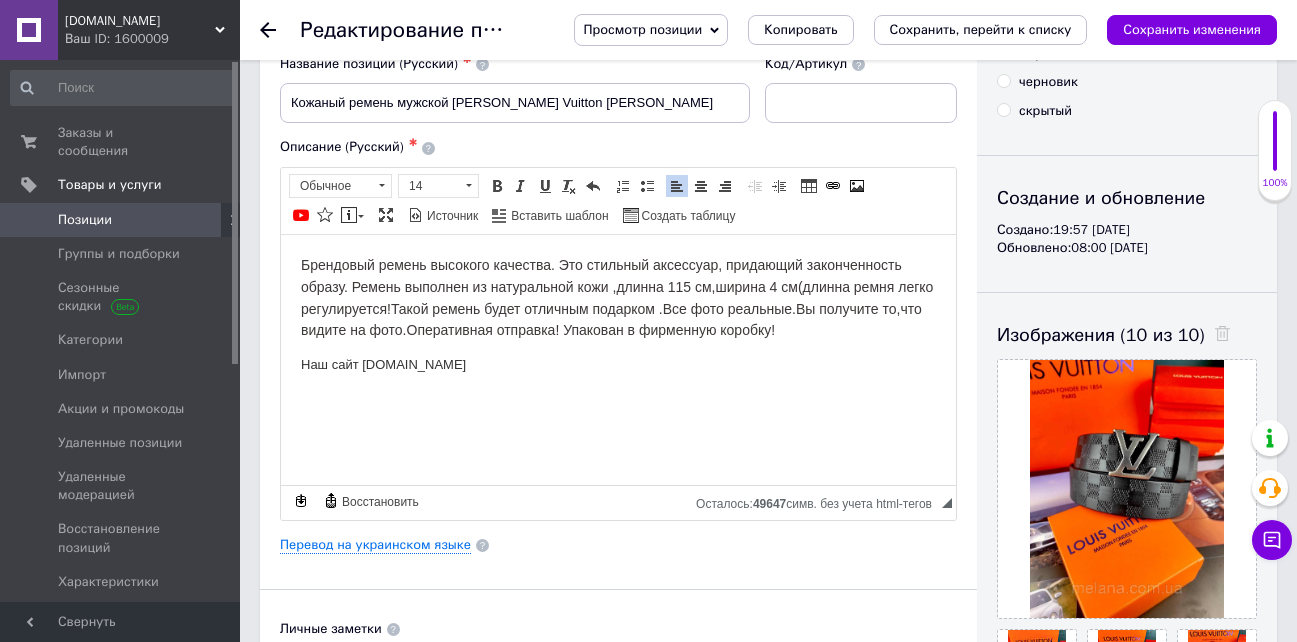 click on "Брендовый ремень высокого качества. Это стильный аксессуар, придающий законченность образу. Ремень выполнен из натуральной кожи ,длинна 115 см,ширина 4 см(длинна ремня легко регулируется!Такой ремень будет отличным подарком .Все фото реальные.Вы получите то,что видите на фото.Оперативная отправка! Упакован в фирменную коробку!" at bounding box center (617, 296) 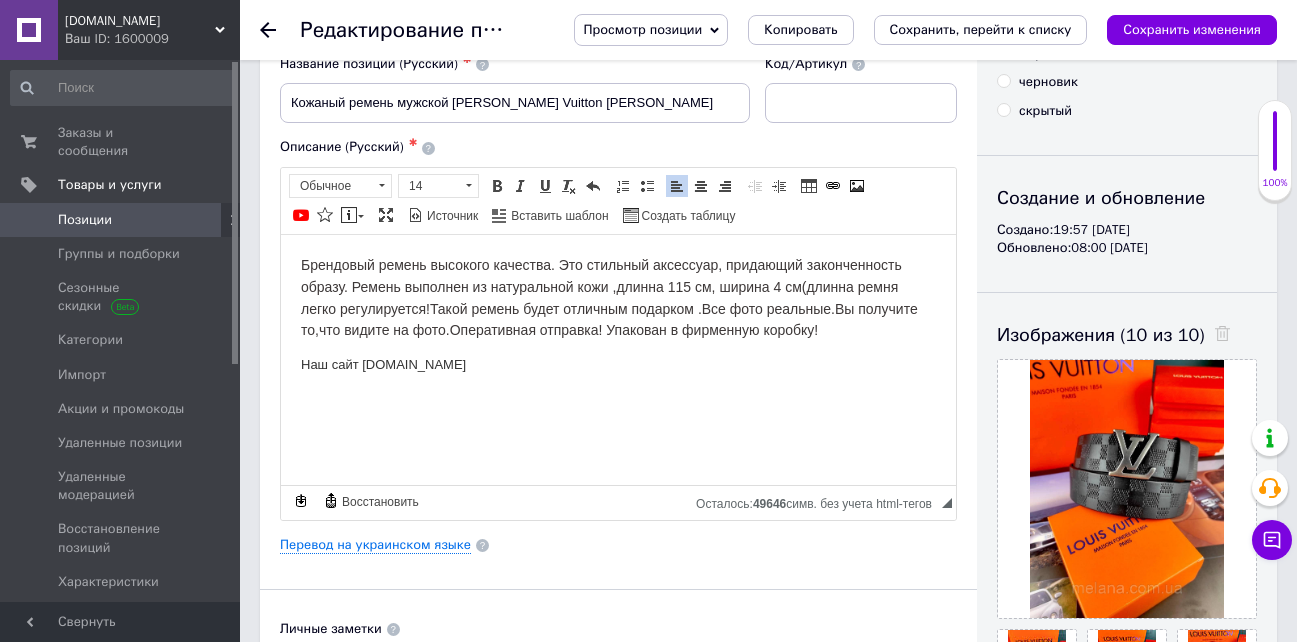 click on "Брендовый ремень высокого качества. Это стильный аксессуар, придающий законченность образу. Ремень выполнен из натуральной кожи ,длинна 115 см, ширина 4 см(длинна ремня легко регулируется!Такой ремень будет отличным подарком .Все фото реальные.Вы получите то,что видите на фото.Оперативная отправка! Упакован в фирменную коробку!" at bounding box center [609, 296] 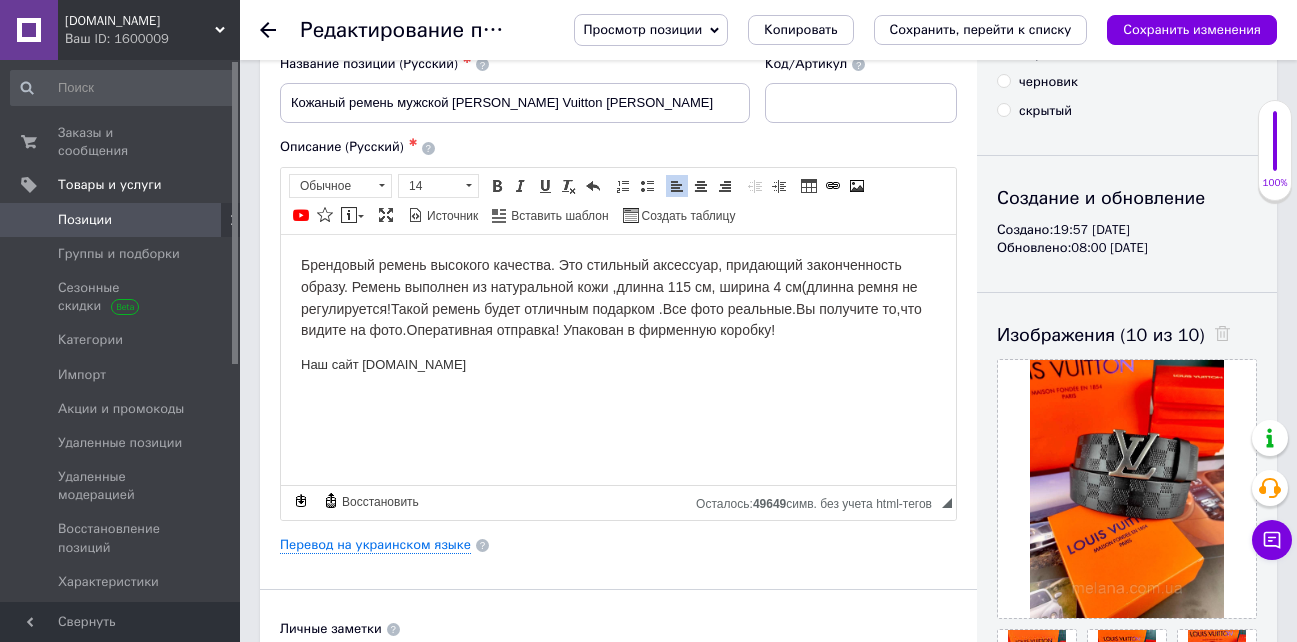 drag, startPoint x: 391, startPoint y: 310, endPoint x: 411, endPoint y: 321, distance: 22.825424 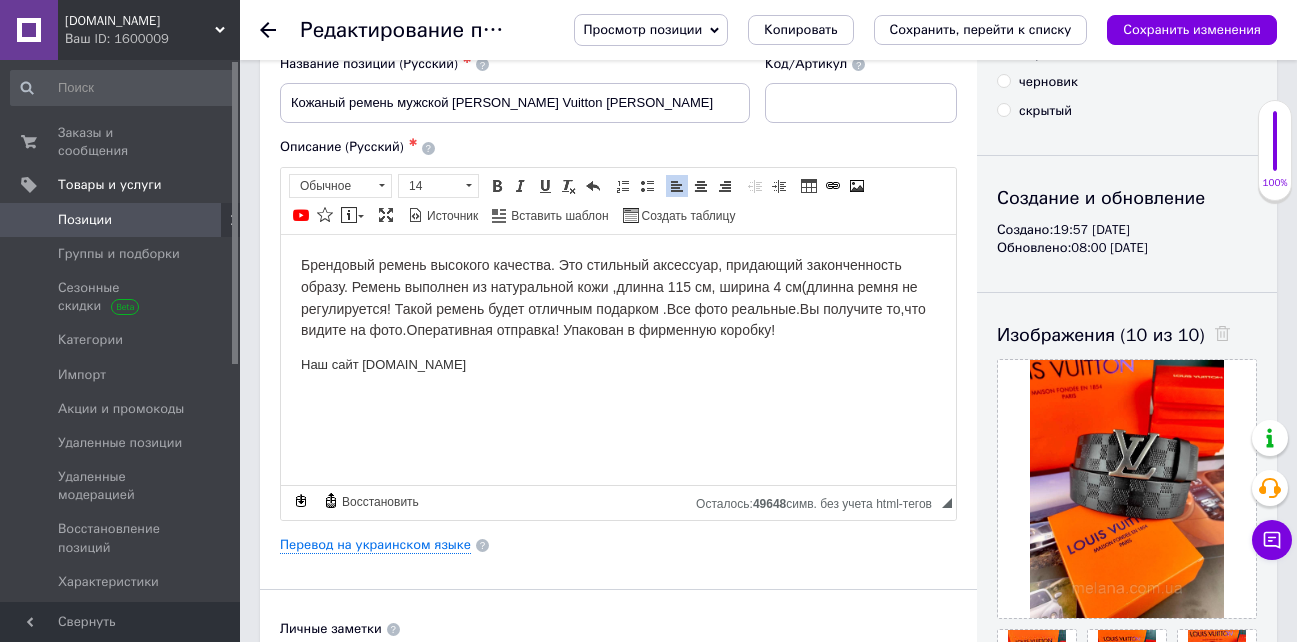 click on "Брендовый ремень высокого качества. Это стильный аксессуар, придающий законченность образу. Ремень выполнен из натуральной кожи ,длинна 115 см, ширина 4 см(длинна ремня не регулируется! Такой ремень будет отличным подарком .Все фото реальные.Вы получите то,что видите на фото.Оперативная отправка! Упакован в фирменную коробку!" at bounding box center [613, 296] 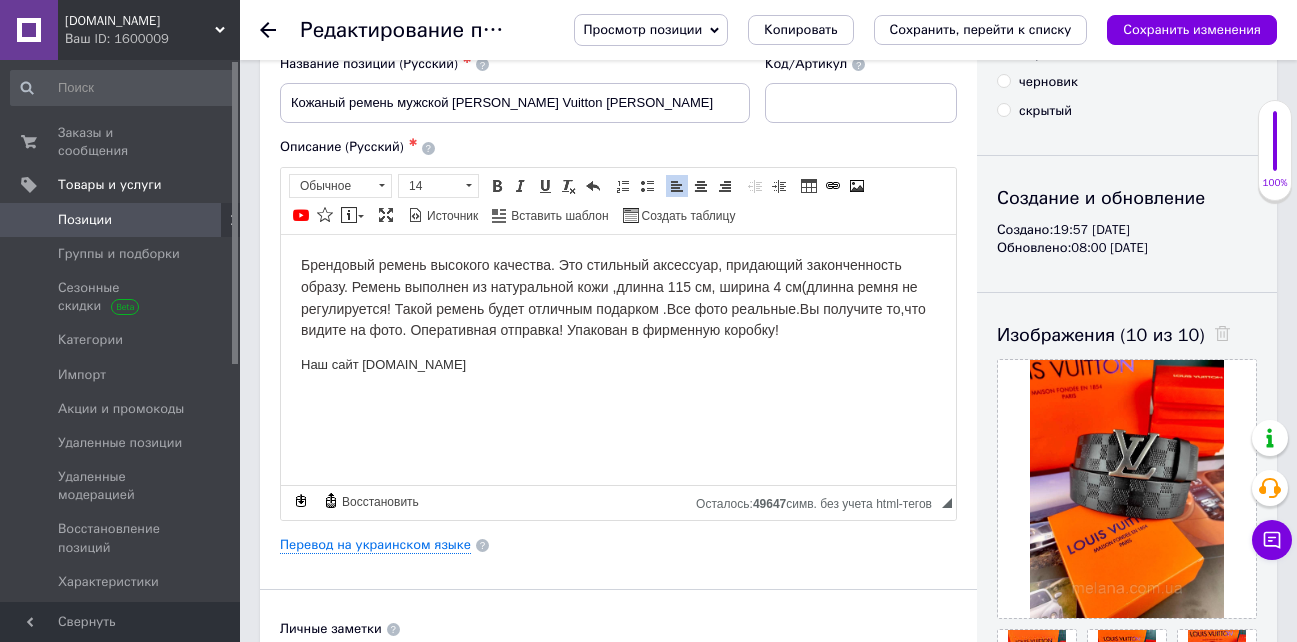 click on "Брендовый ремень высокого качества. Это стильный аксессуар, придающий законченность образу. Ремень выполнен из натуральной кожи ,длинна 115 см, ширина 4 см(длинна ремня не регулируется! Такой ремень будет отличным подарком .Все фото реальные.Вы получите то,что видите на фото. Оперативная отправка! Упакован в фирменную коробку!" at bounding box center (613, 296) 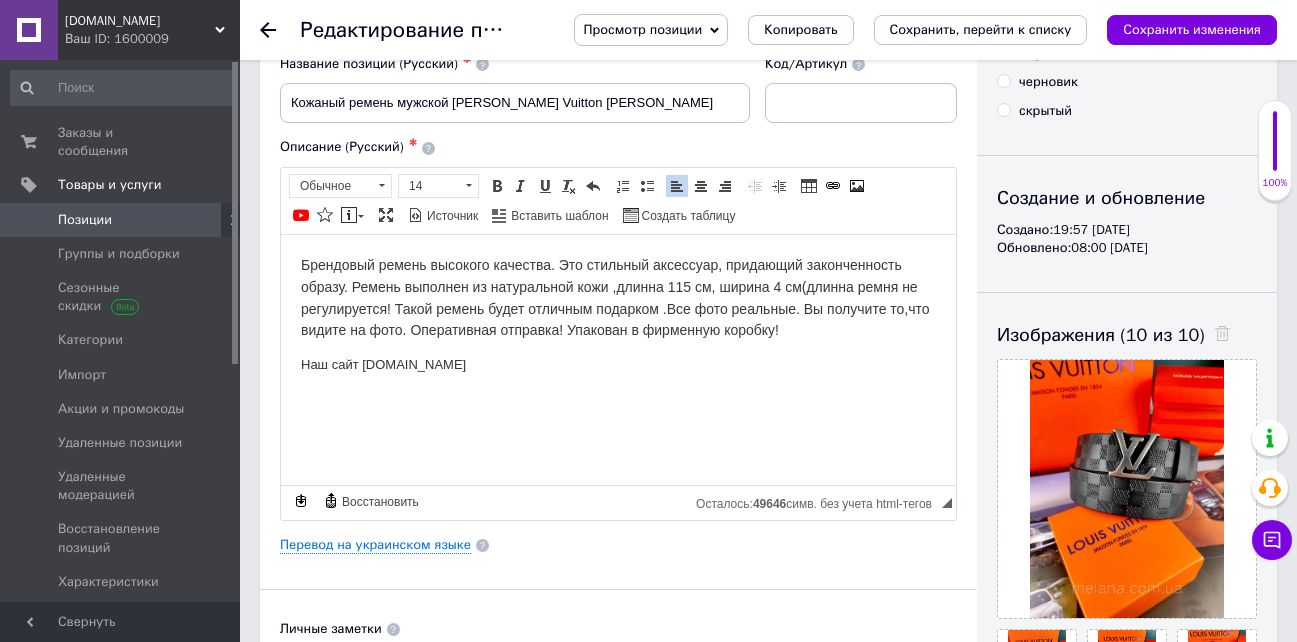 click on "Брендовый ремень высокого качества. Это стильный аксессуар, придающий законченность образу. Ремень выполнен из натуральной кожи ,длинна 115 см, ширина 4 см(длинна ремня не регулируется! Такой ремень будет отличным подарком .Все фото реальные. Вы получите то,что видите на фото. Оперативная отправка! Упакован в фирменную коробку!" at bounding box center [615, 296] 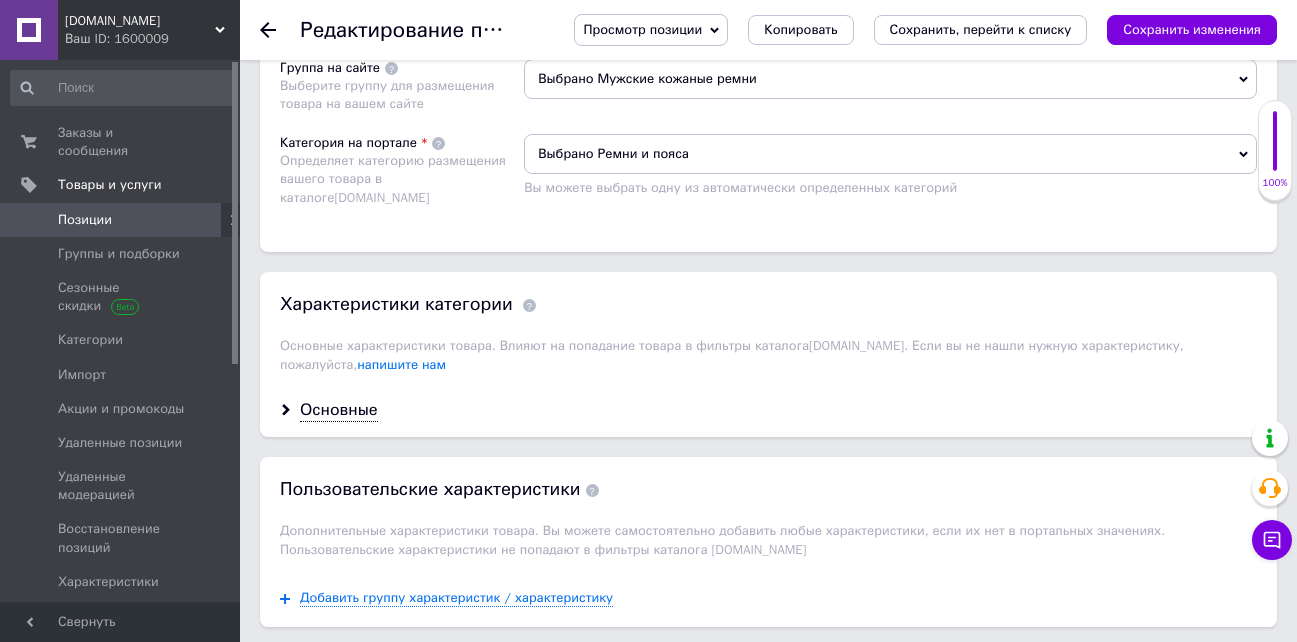 scroll, scrollTop: 1600, scrollLeft: 0, axis: vertical 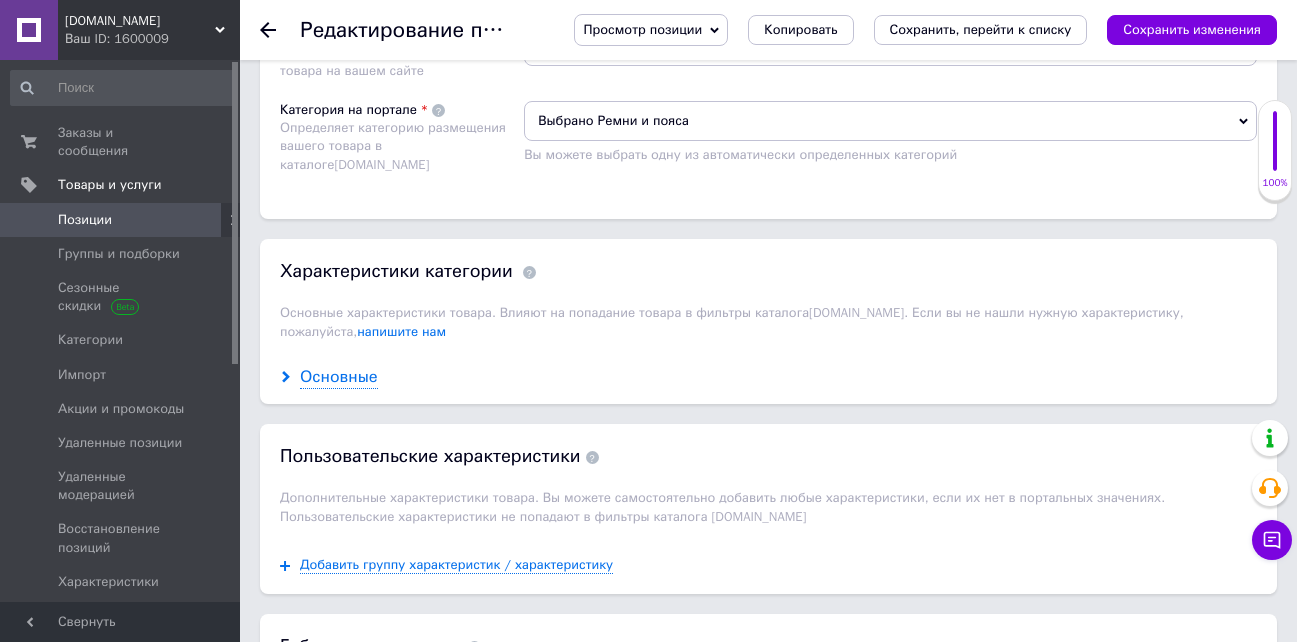 drag, startPoint x: 326, startPoint y: 345, endPoint x: 359, endPoint y: 347, distance: 33.06055 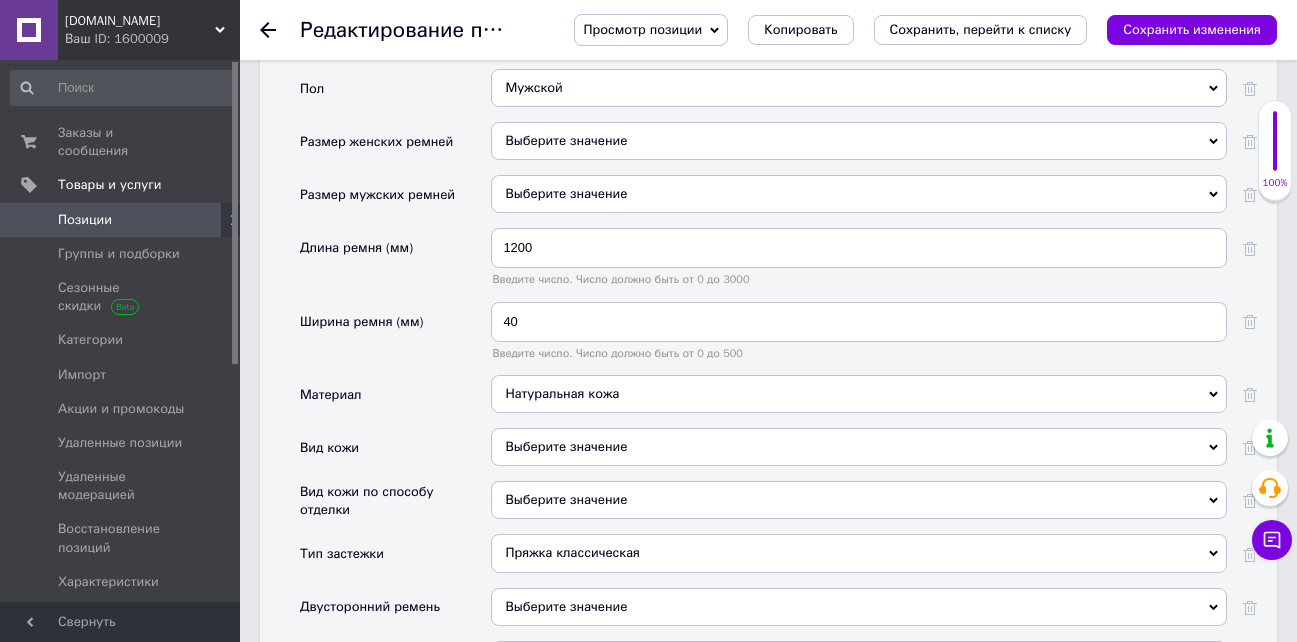 scroll, scrollTop: 2200, scrollLeft: 0, axis: vertical 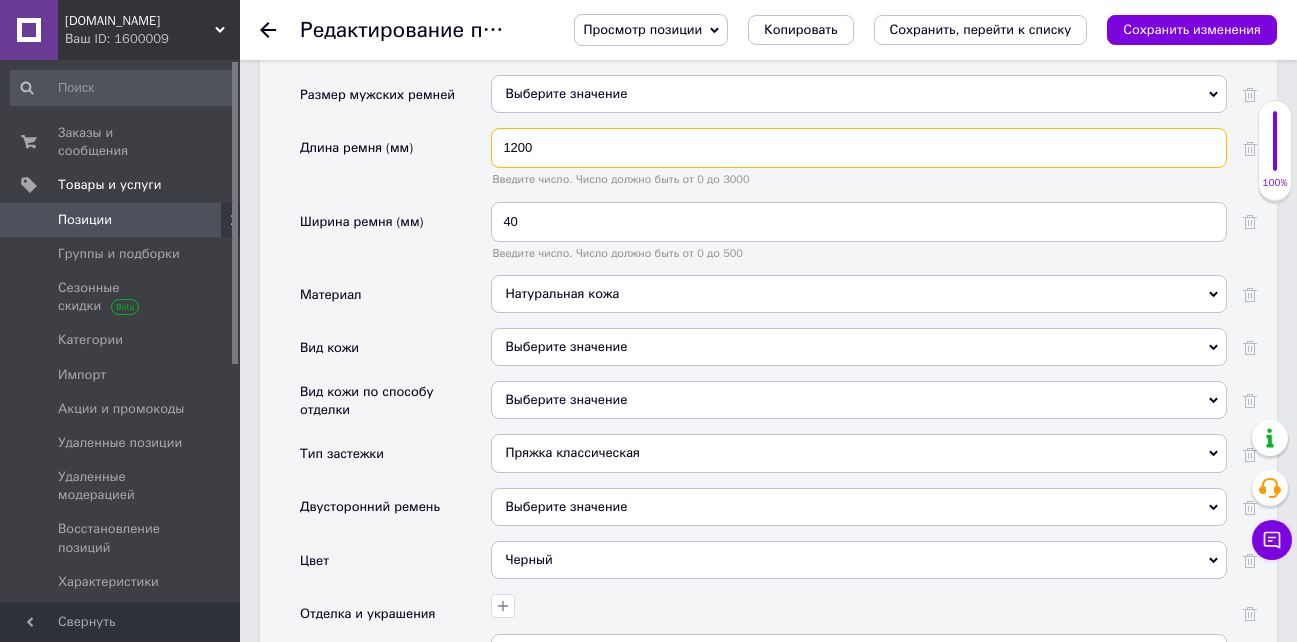 click on "1200" at bounding box center (859, 148) 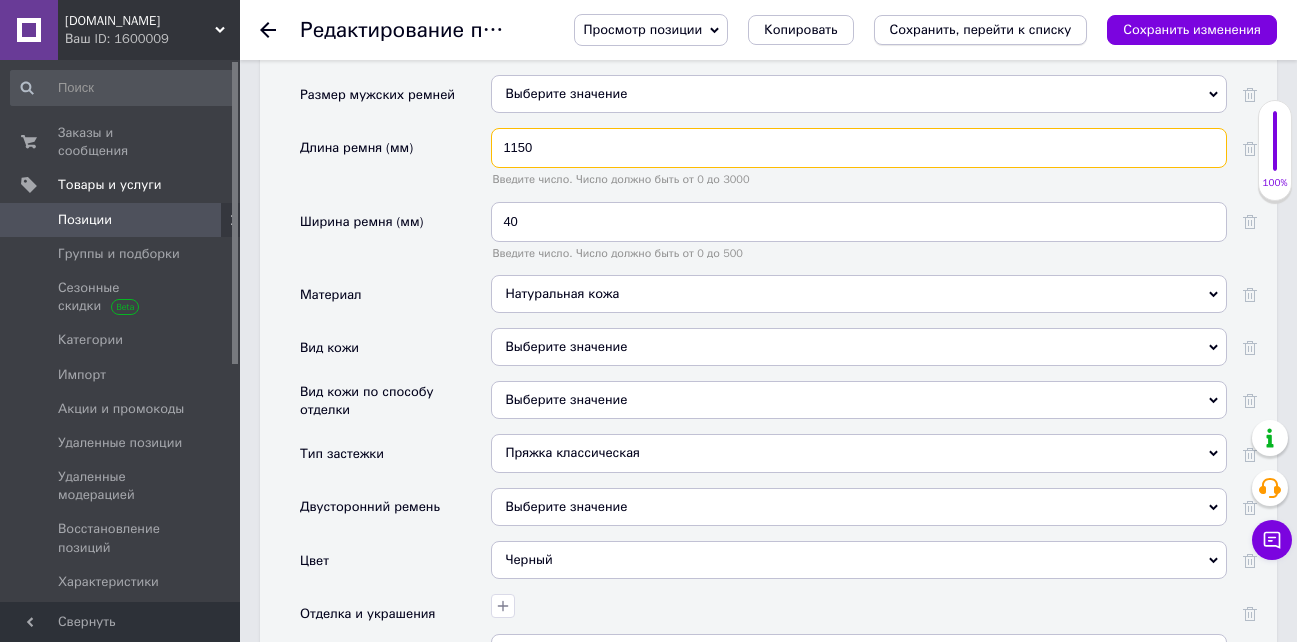 type on "1150" 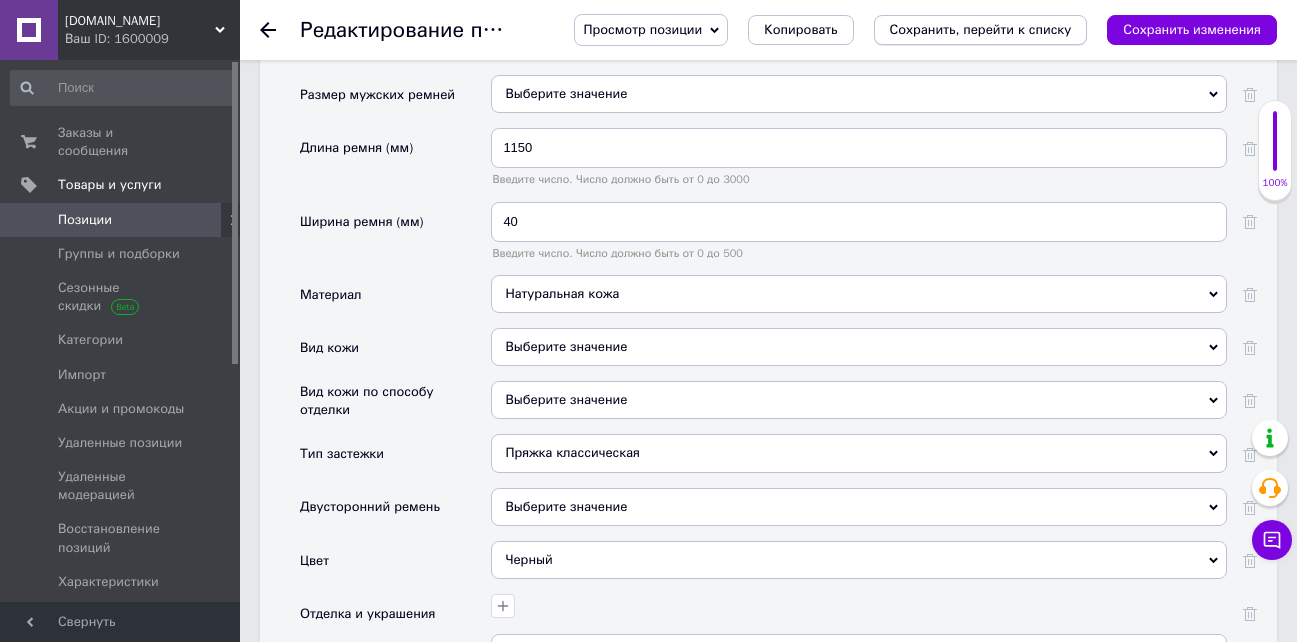 click on "Сохранить, перейти к списку" at bounding box center [981, 29] 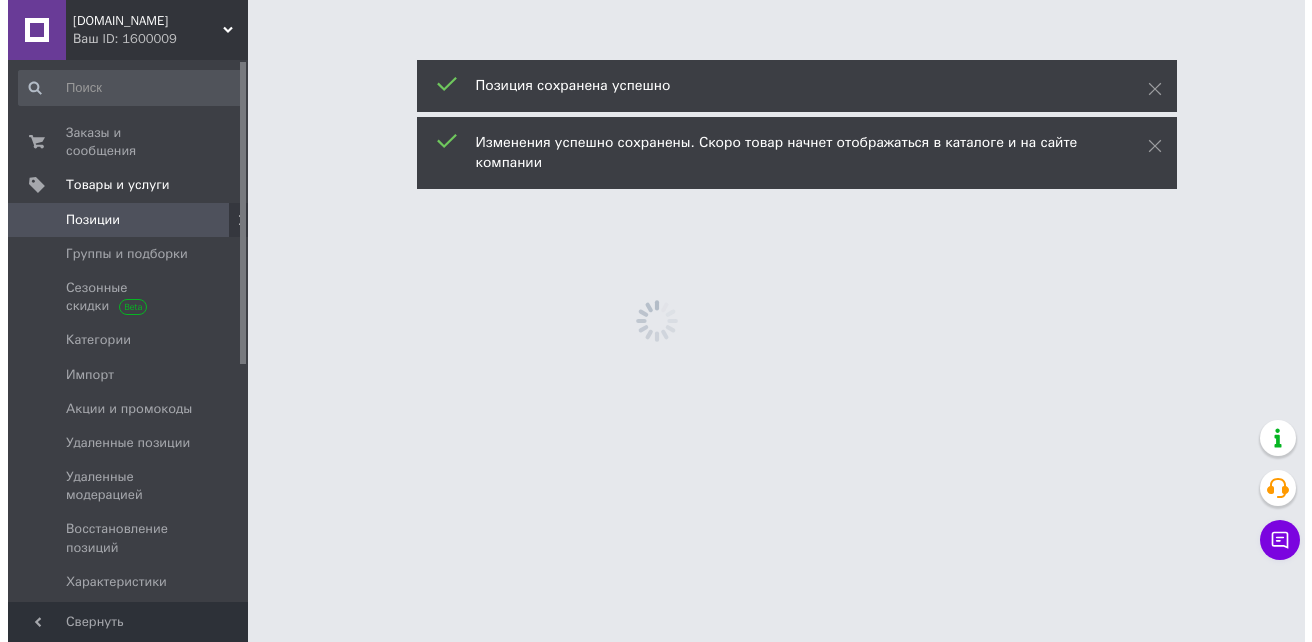 scroll, scrollTop: 0, scrollLeft: 0, axis: both 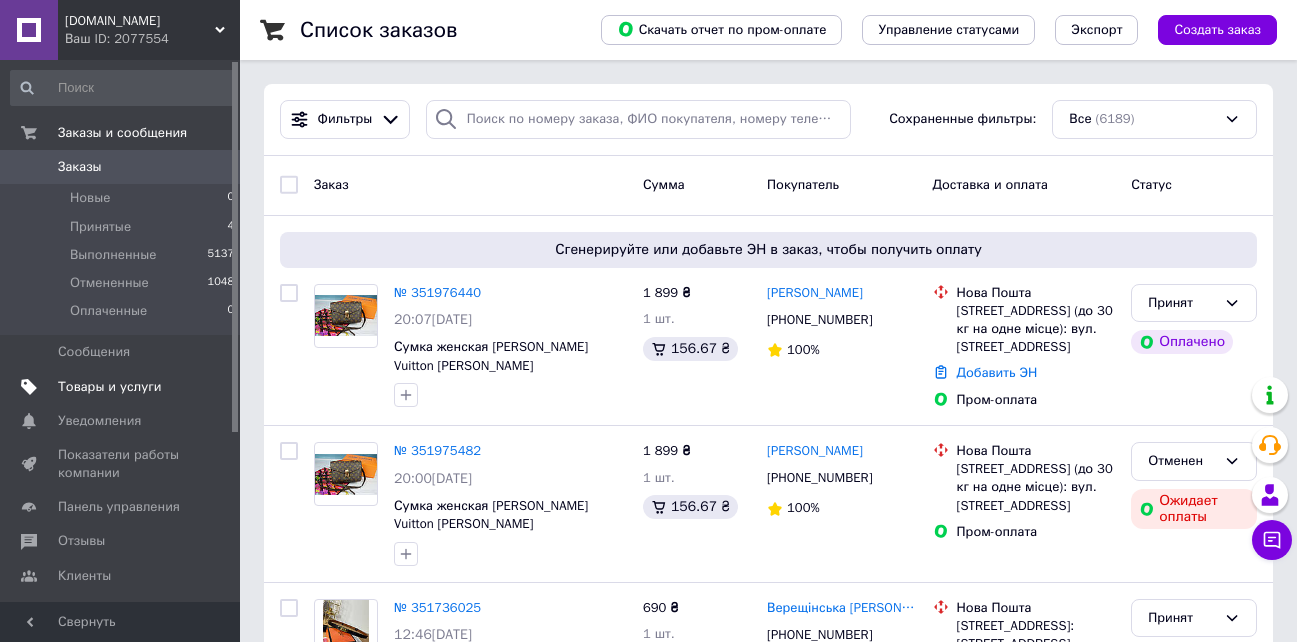 click on "Товары и услуги" at bounding box center (110, 387) 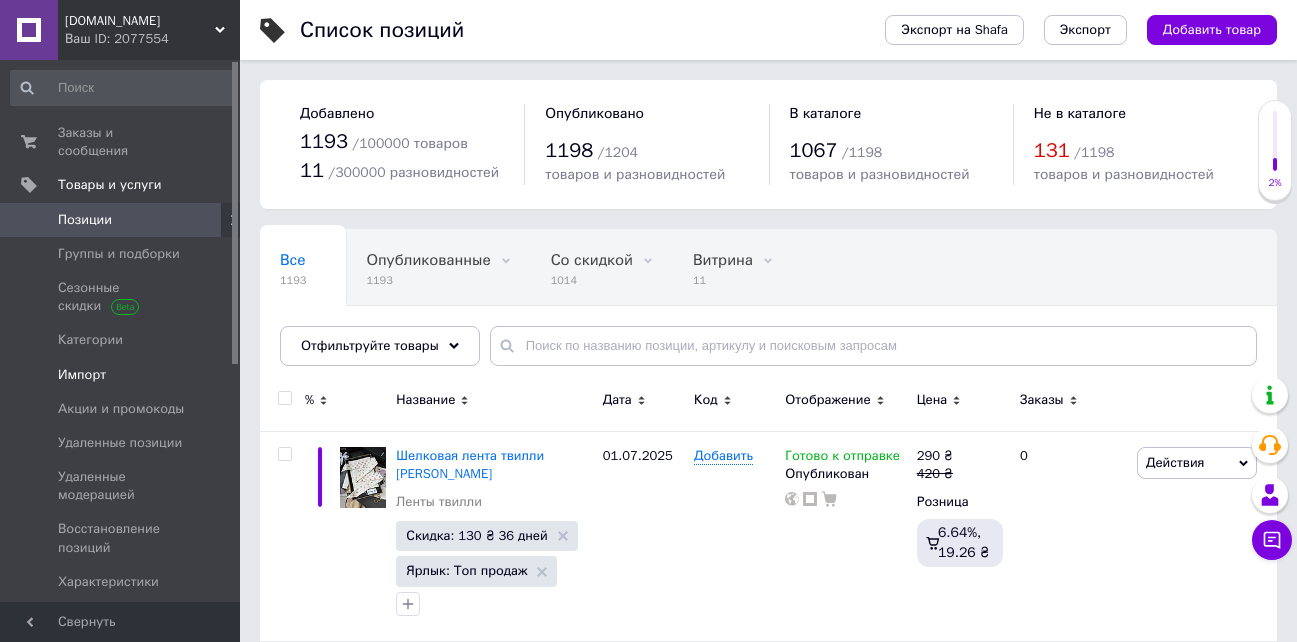click on "Импорт" at bounding box center (82, 375) 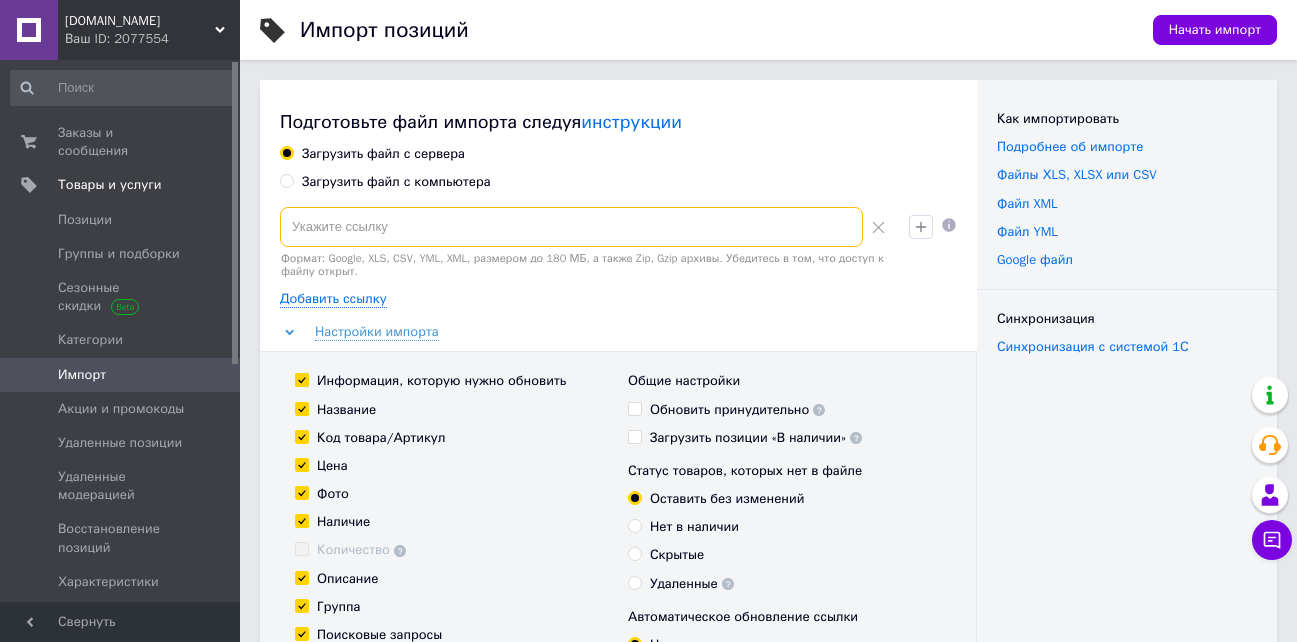 click at bounding box center (571, 227) 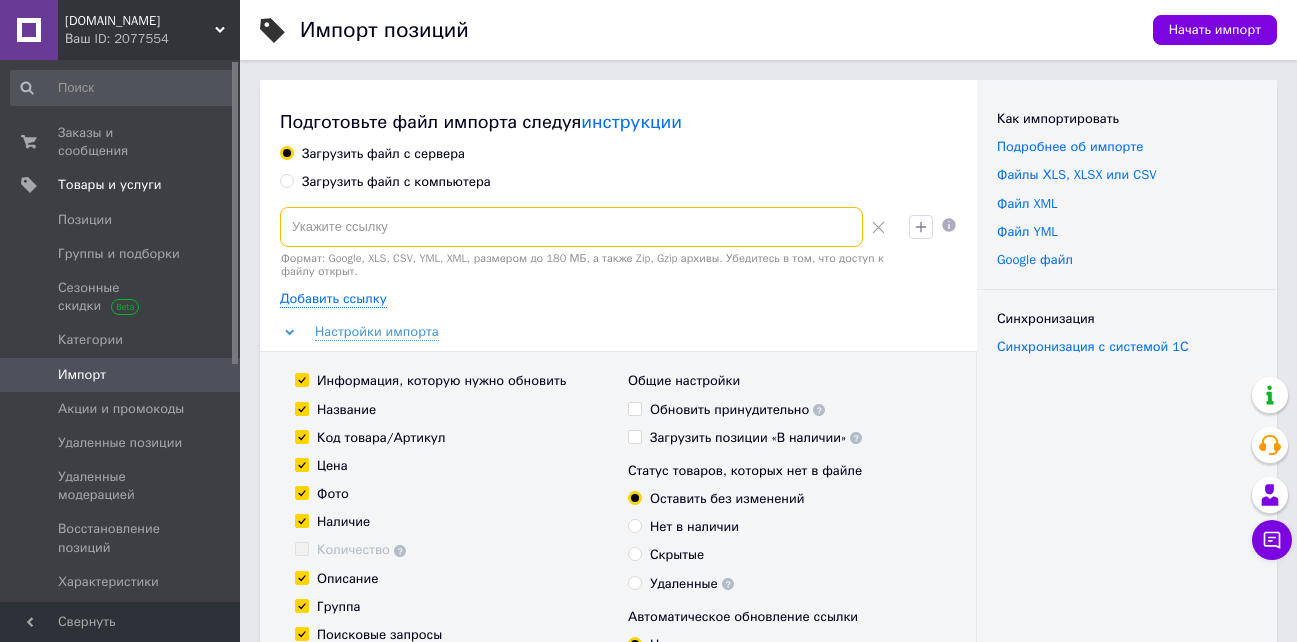 paste on "https://melana.com.ua/products_feed.xml?hash_tag=77f2b81f63f52bb2f2aced7956ad4339&sales_notes=&product_ids=2674887283%2C2674887264&label_ids=&exclude_fields=&html_description=1&yandex_cpa=&process_presence_sure=&languages=ru&extra_fields=&group_ids=" 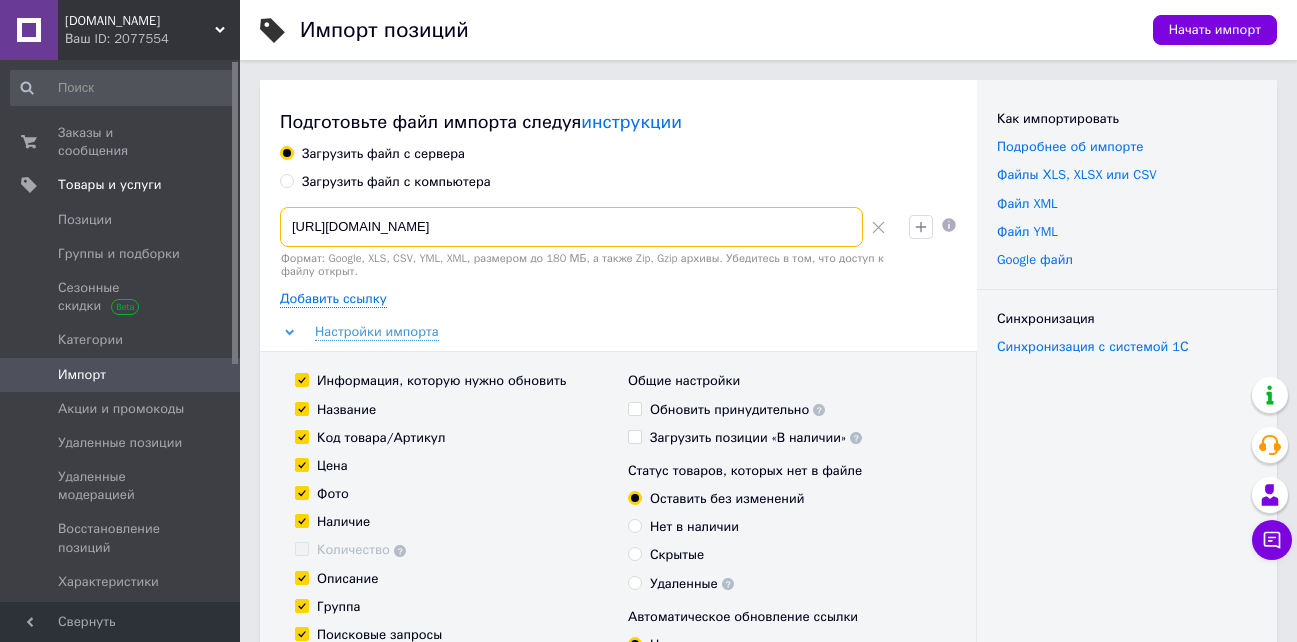 scroll, scrollTop: 0, scrollLeft: 1074, axis: horizontal 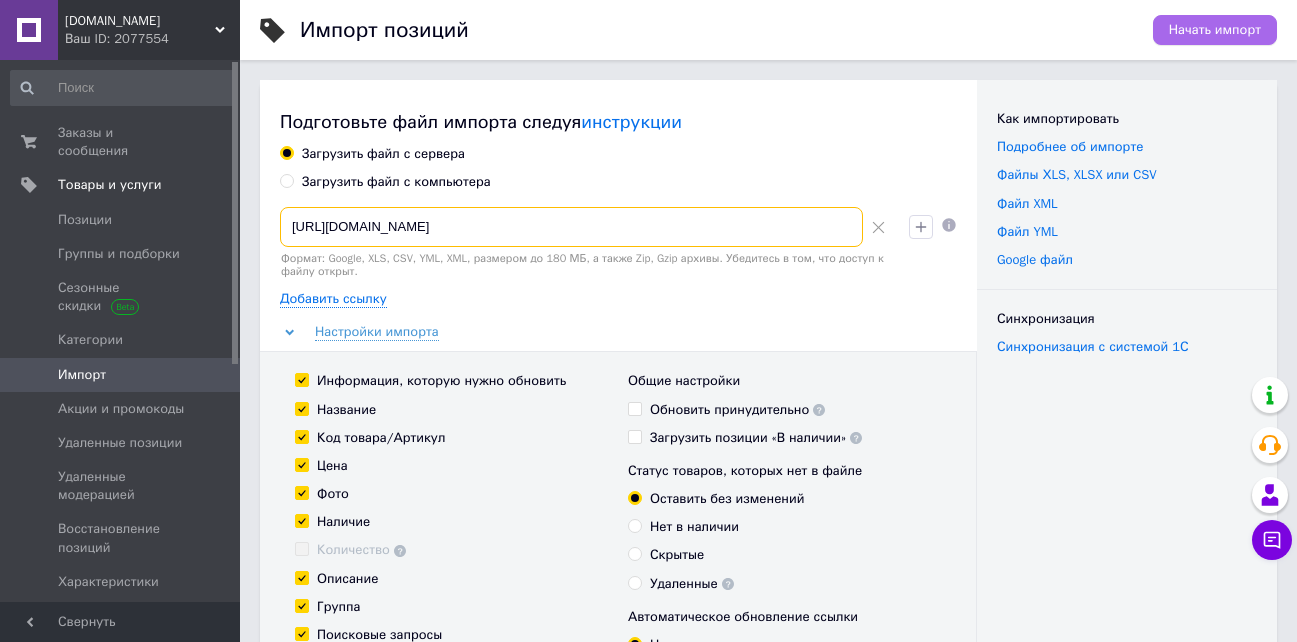 type on "https://melana.com.ua/products_feed.xml?hash_tag=77f2b81f63f52bb2f2aced7956ad4339&sales_notes=&product_ids=2674887283%2C2674887264&label_ids=&exclude_fields=&html_description=1&yandex_cpa=&process_presence_sure=&languages=ru&extra_fields=&group_ids=" 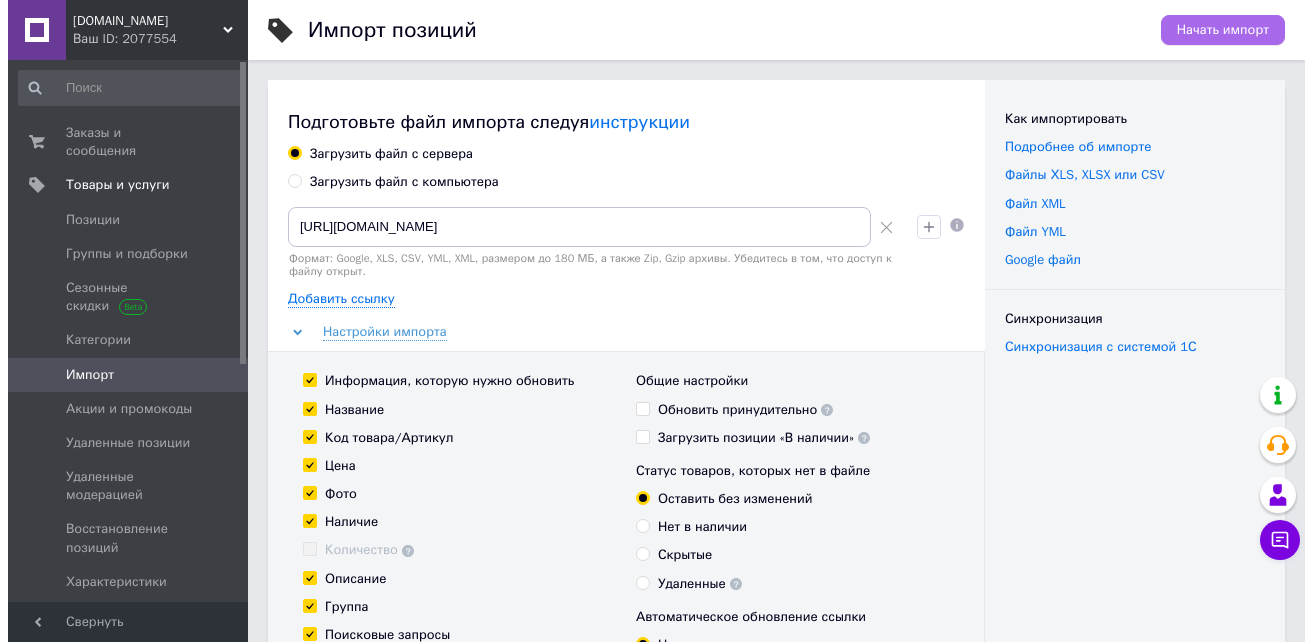 scroll, scrollTop: 0, scrollLeft: 0, axis: both 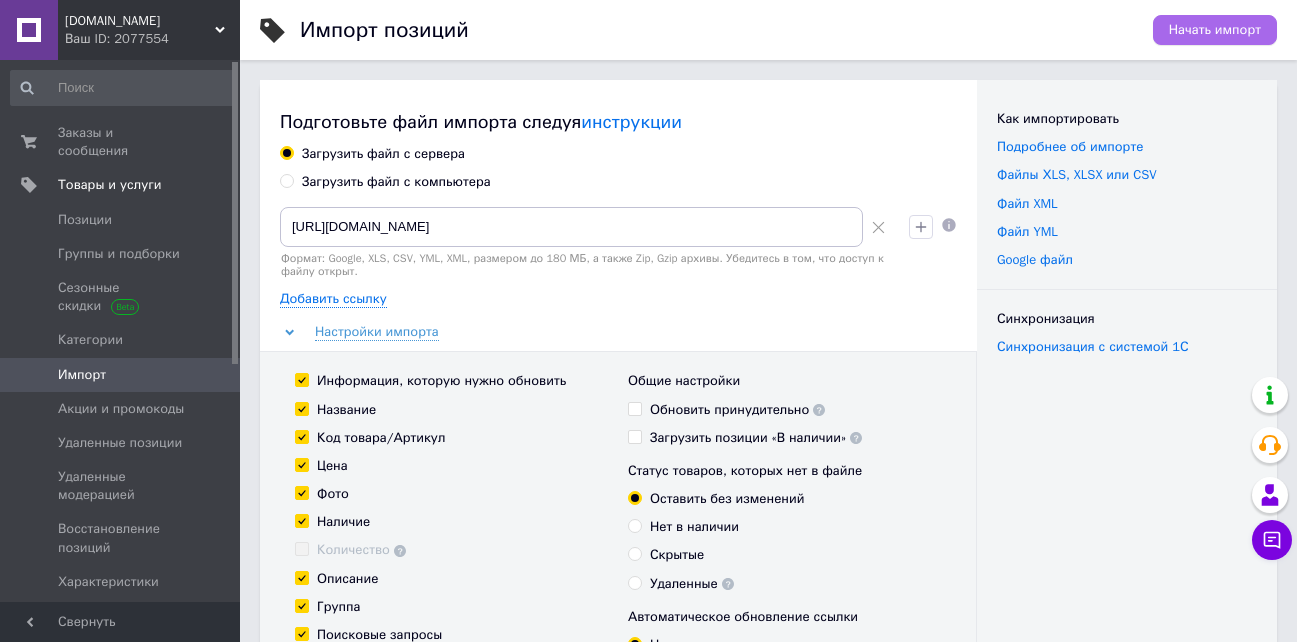 click on "Начать импорт" at bounding box center (1215, 30) 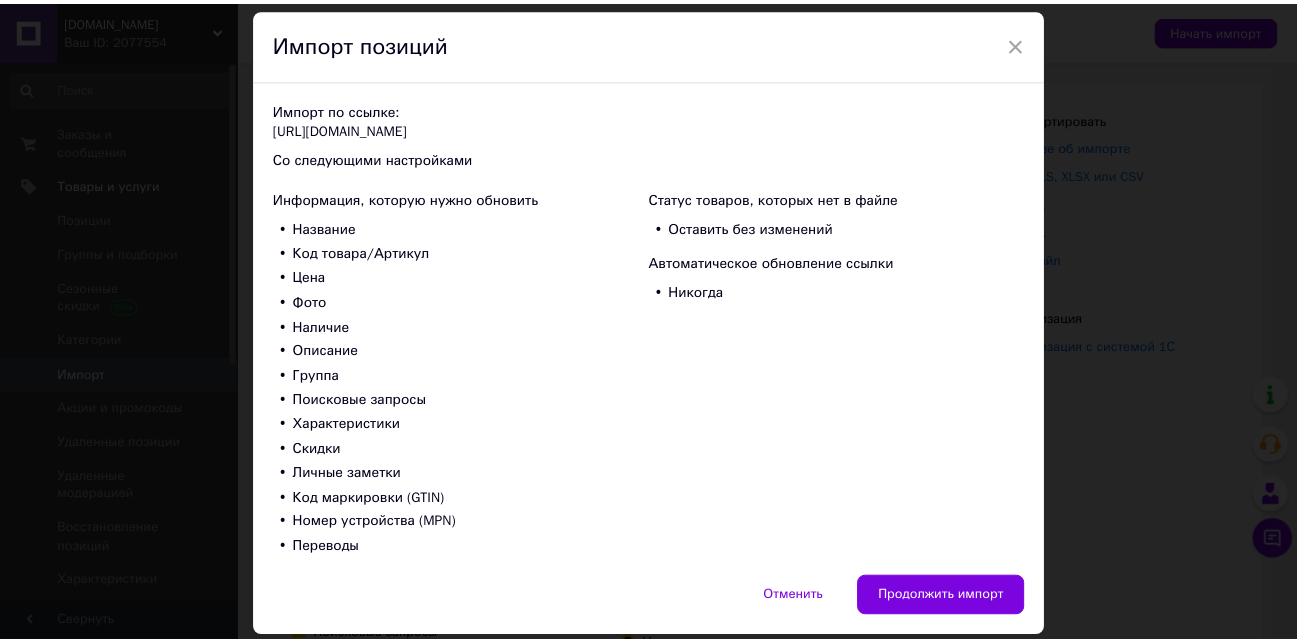 scroll, scrollTop: 127, scrollLeft: 0, axis: vertical 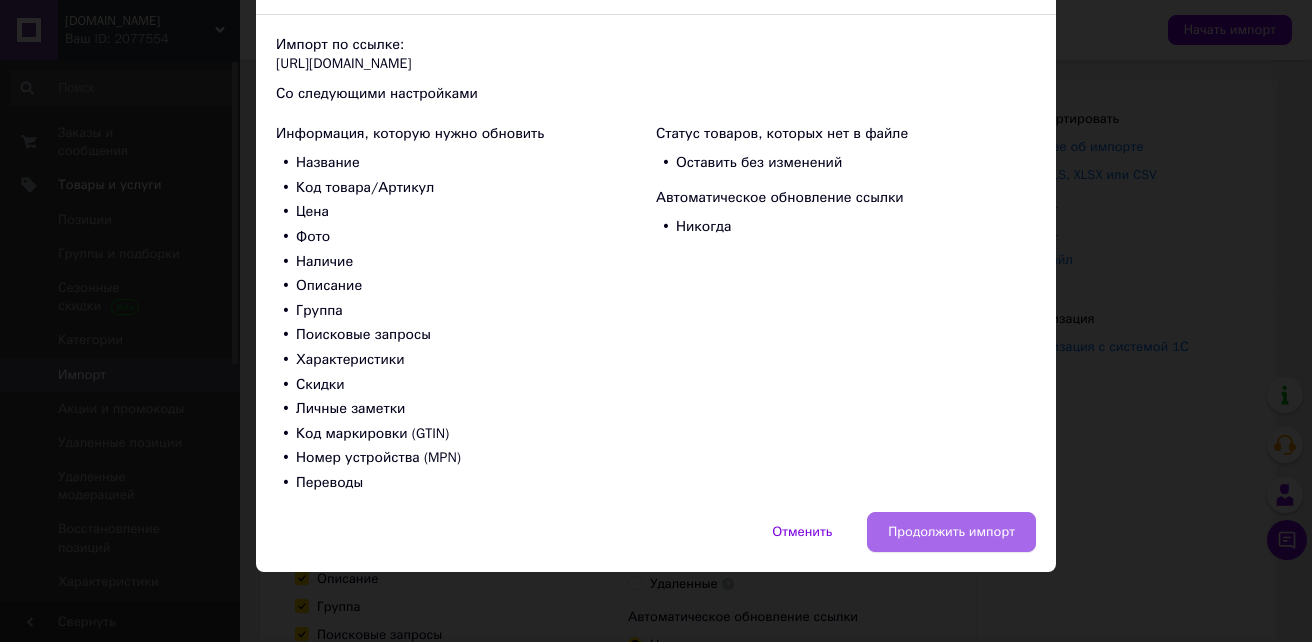 click on "Продолжить импорт" at bounding box center [951, 532] 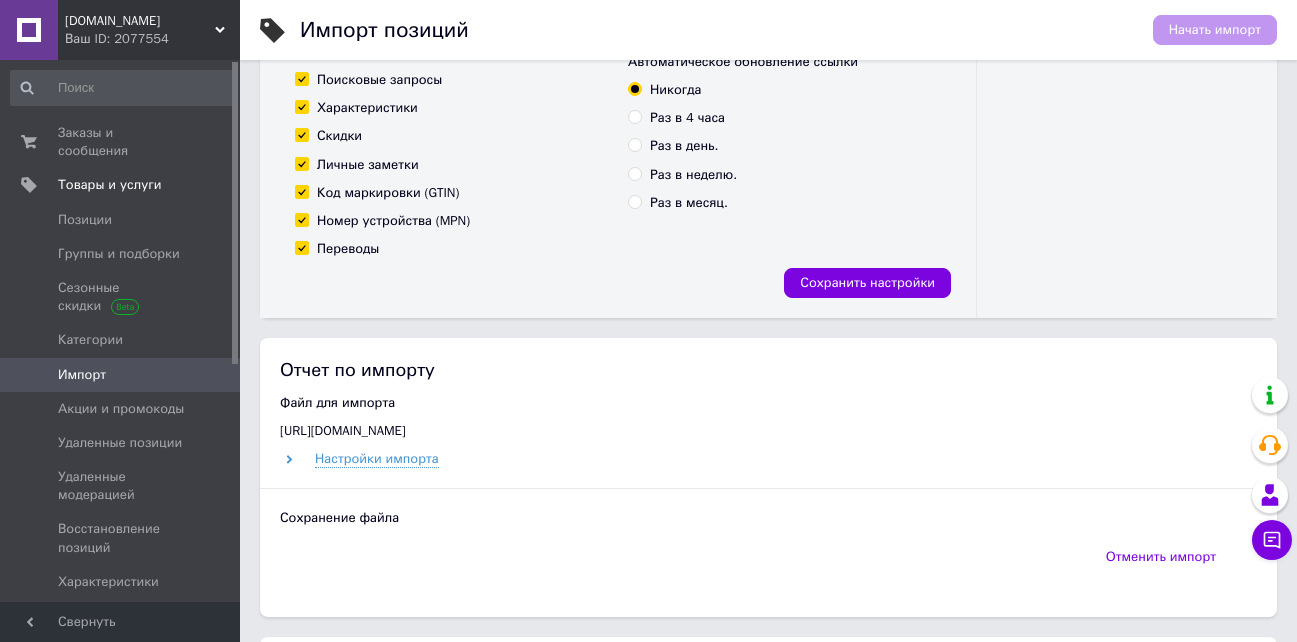 scroll, scrollTop: 547, scrollLeft: 0, axis: vertical 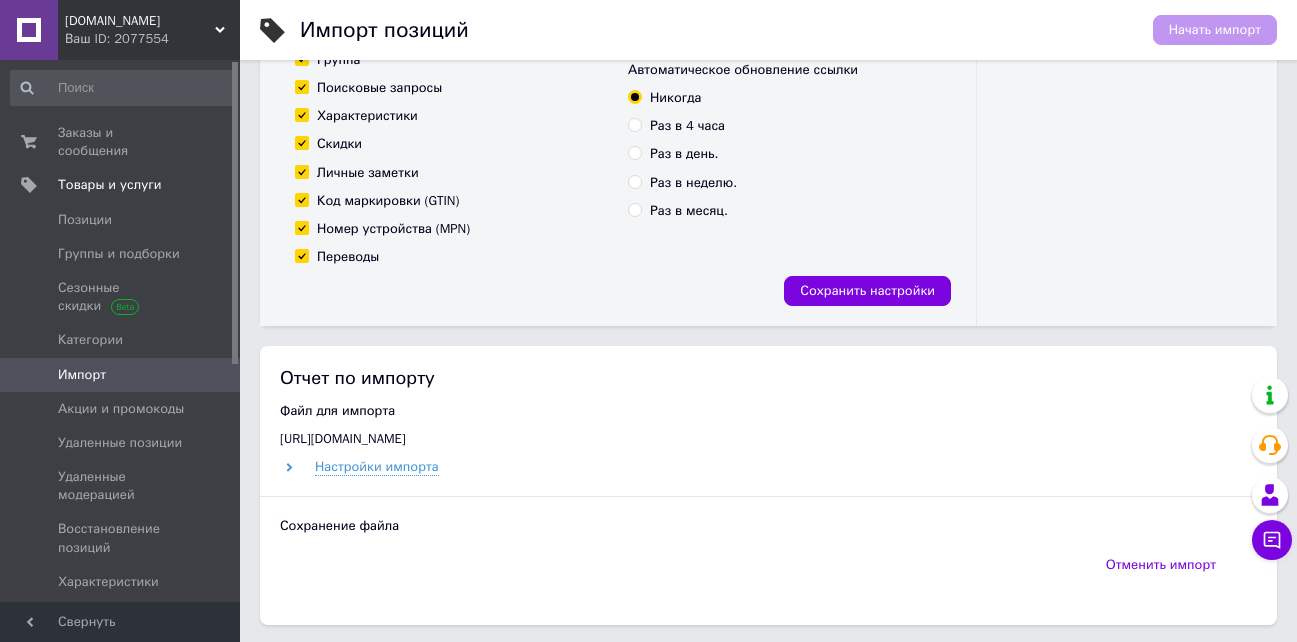 click on "Alfamoda.com.ua Ваш ID: 2077554" at bounding box center (149, 30) 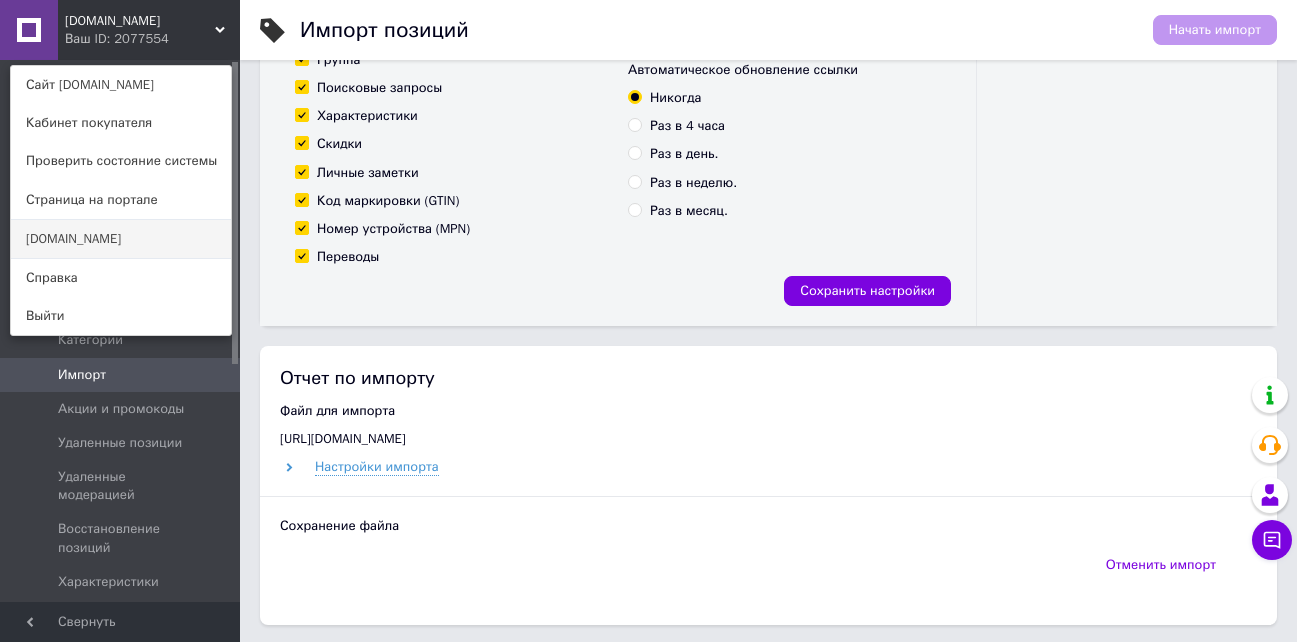 click on "[DOMAIN_NAME]" at bounding box center [121, 239] 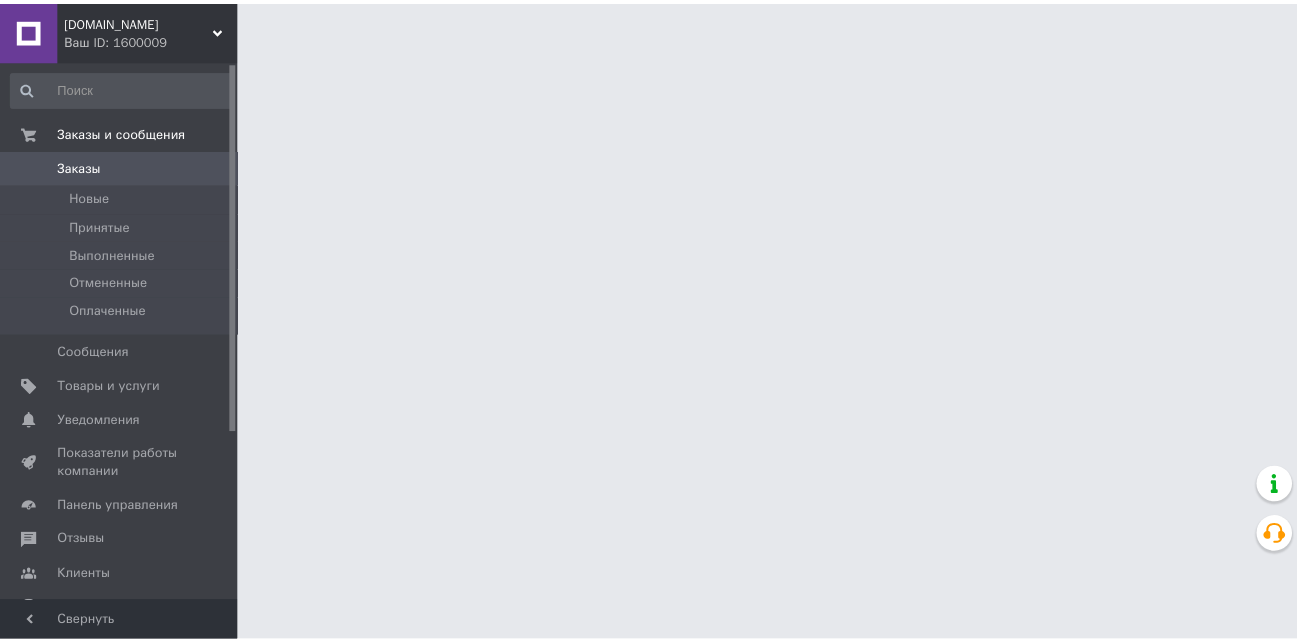 scroll, scrollTop: 0, scrollLeft: 0, axis: both 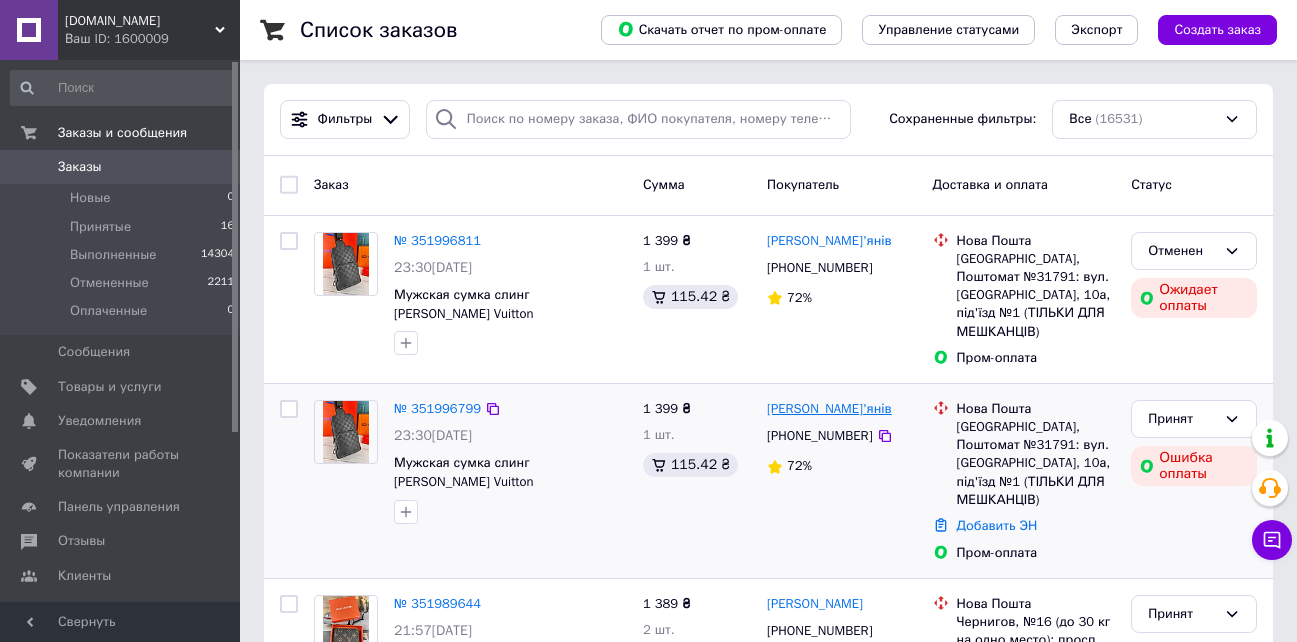 click on "[PERSON_NAME]'янів" at bounding box center (829, 409) 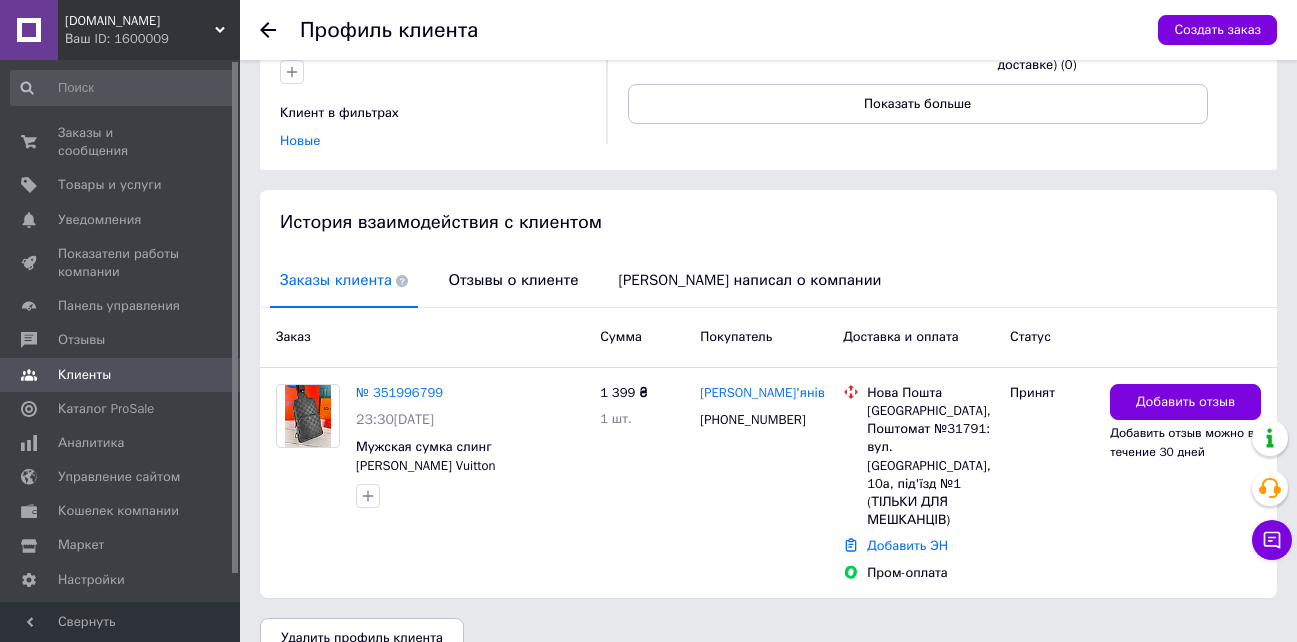 click on "Отзывы о клиенте" at bounding box center (513, 280) 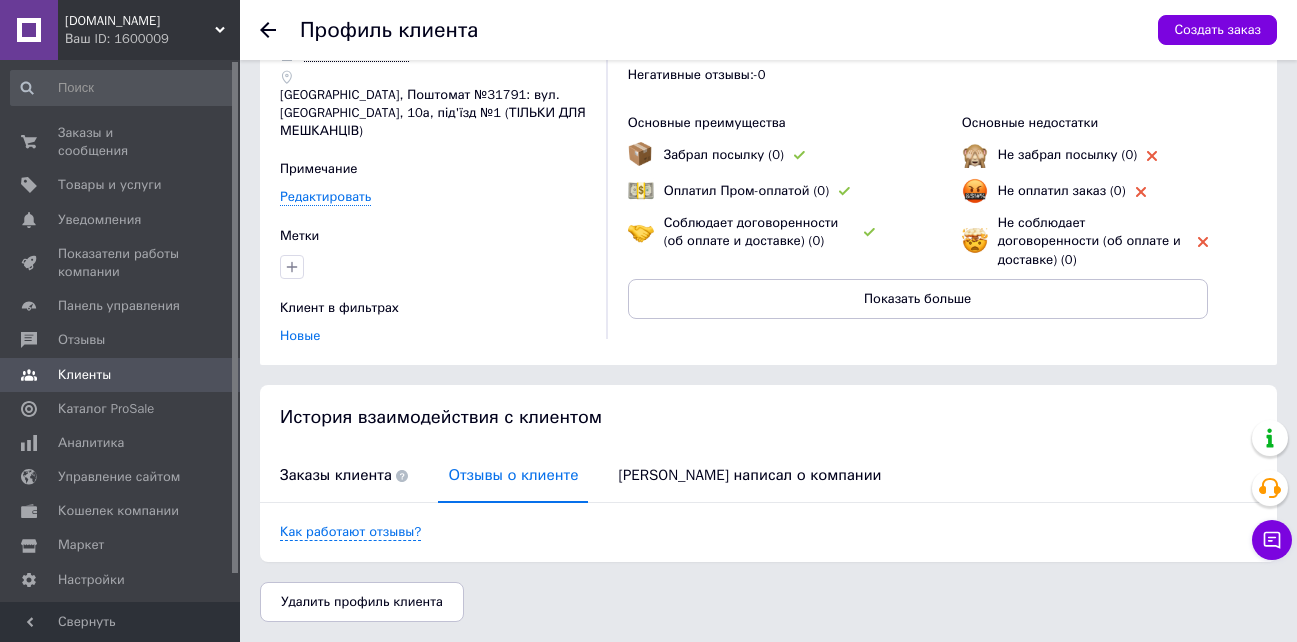 scroll, scrollTop: 77, scrollLeft: 0, axis: vertical 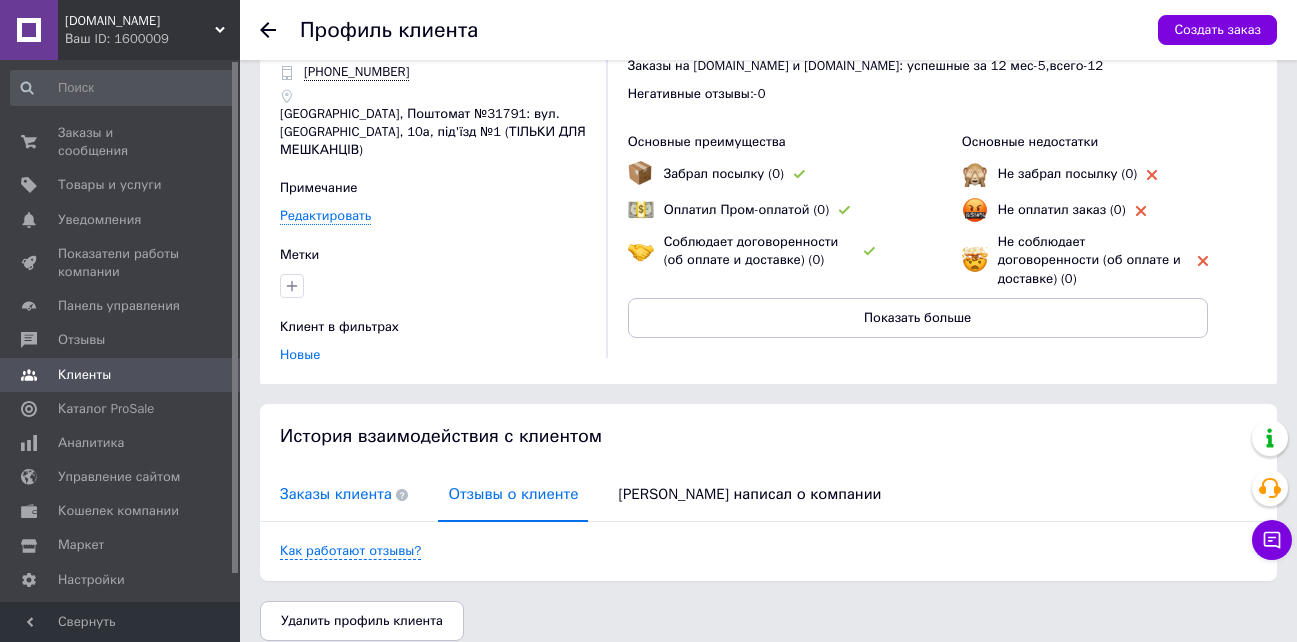 click on "Заказы клиента" at bounding box center [344, 494] 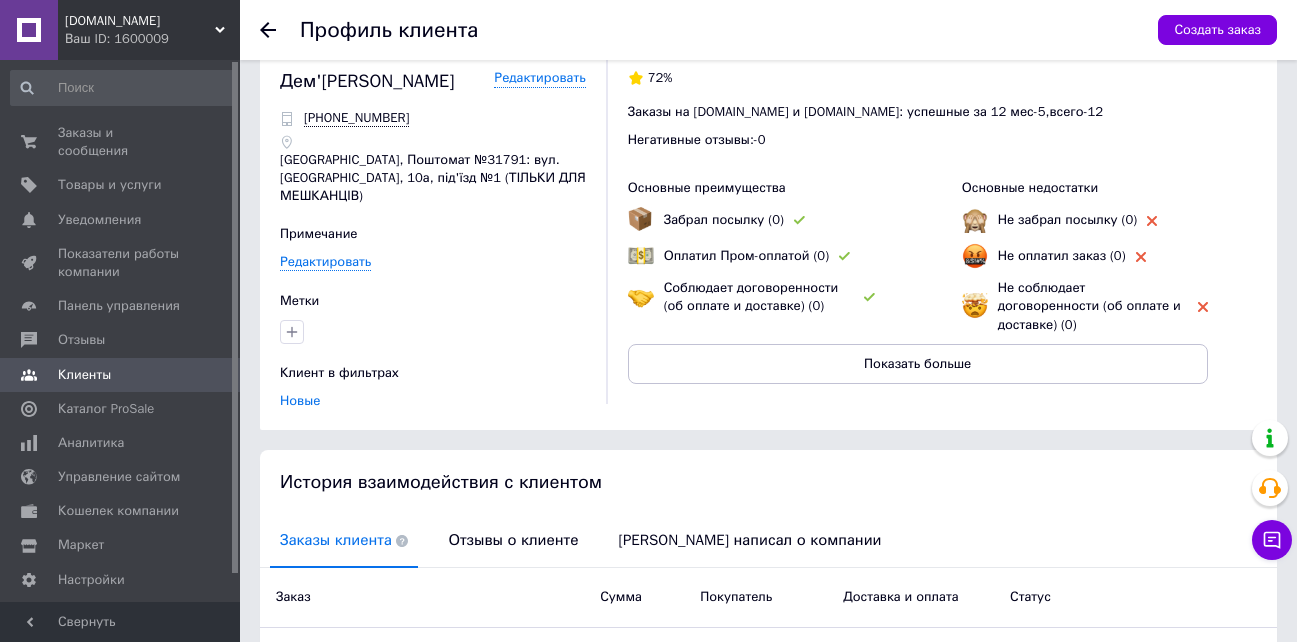 scroll, scrollTop: 0, scrollLeft: 0, axis: both 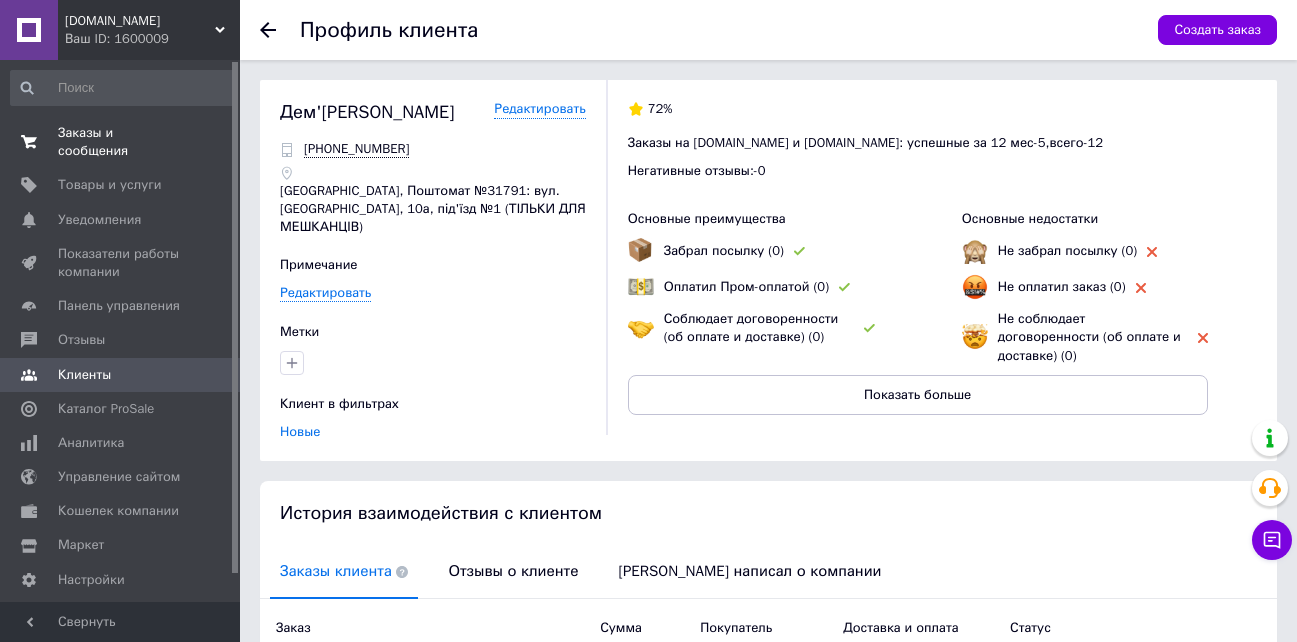 click on "Заказы и сообщения" at bounding box center (121, 142) 